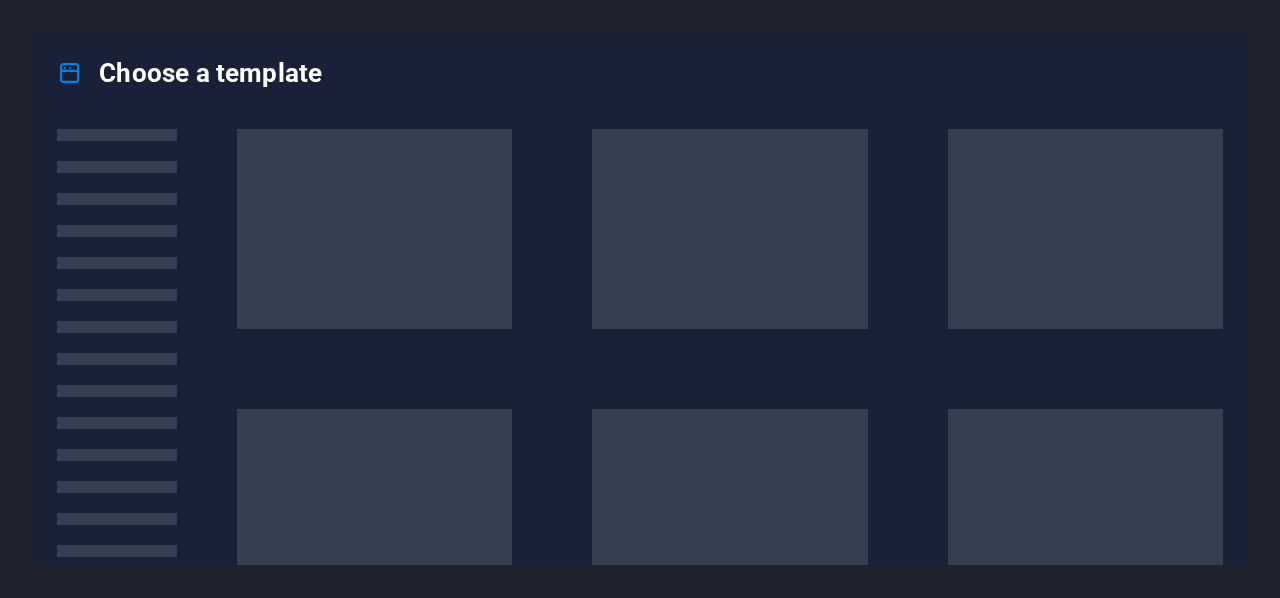 scroll, scrollTop: 0, scrollLeft: 0, axis: both 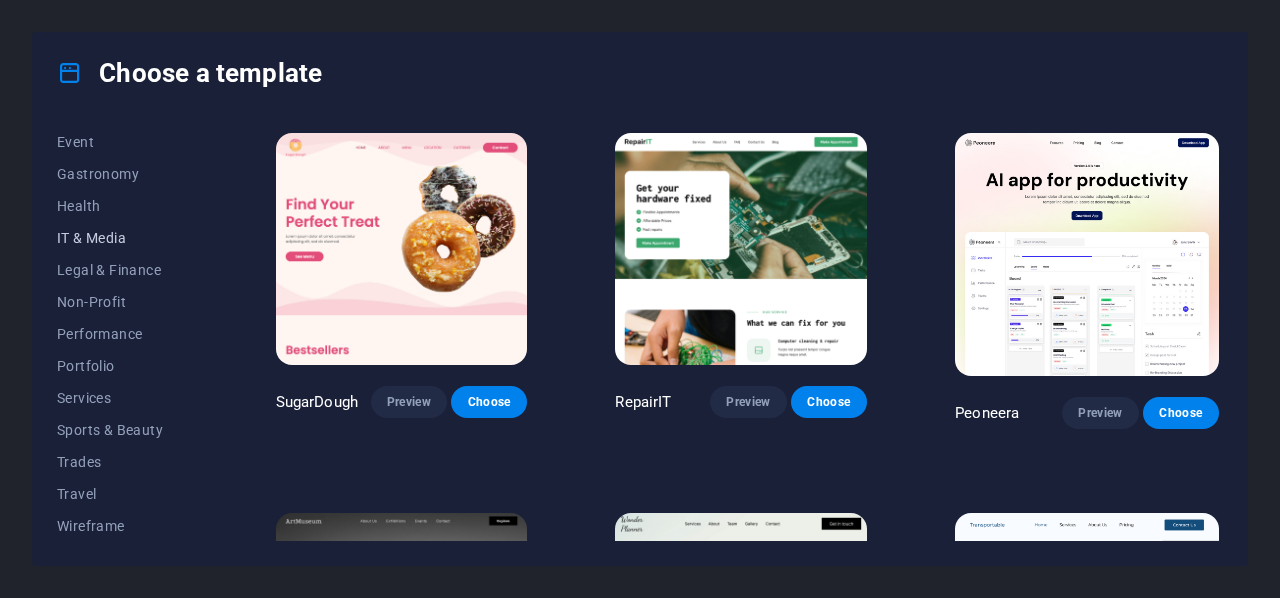 click on "IT & Media" at bounding box center (122, 238) 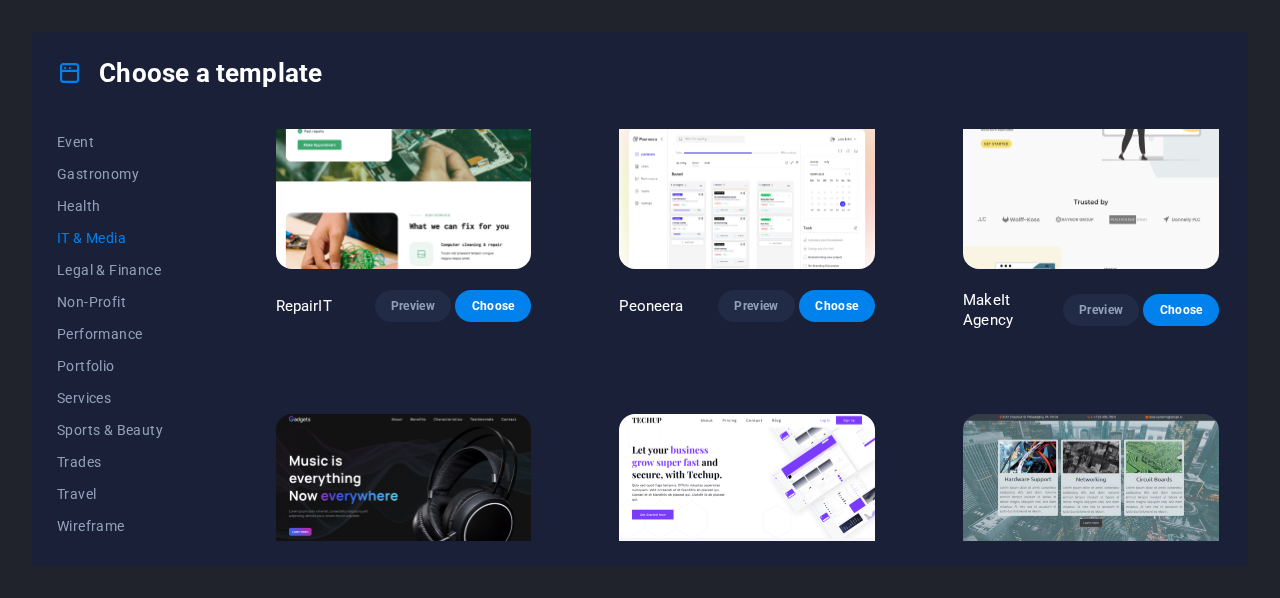 scroll, scrollTop: 0, scrollLeft: 0, axis: both 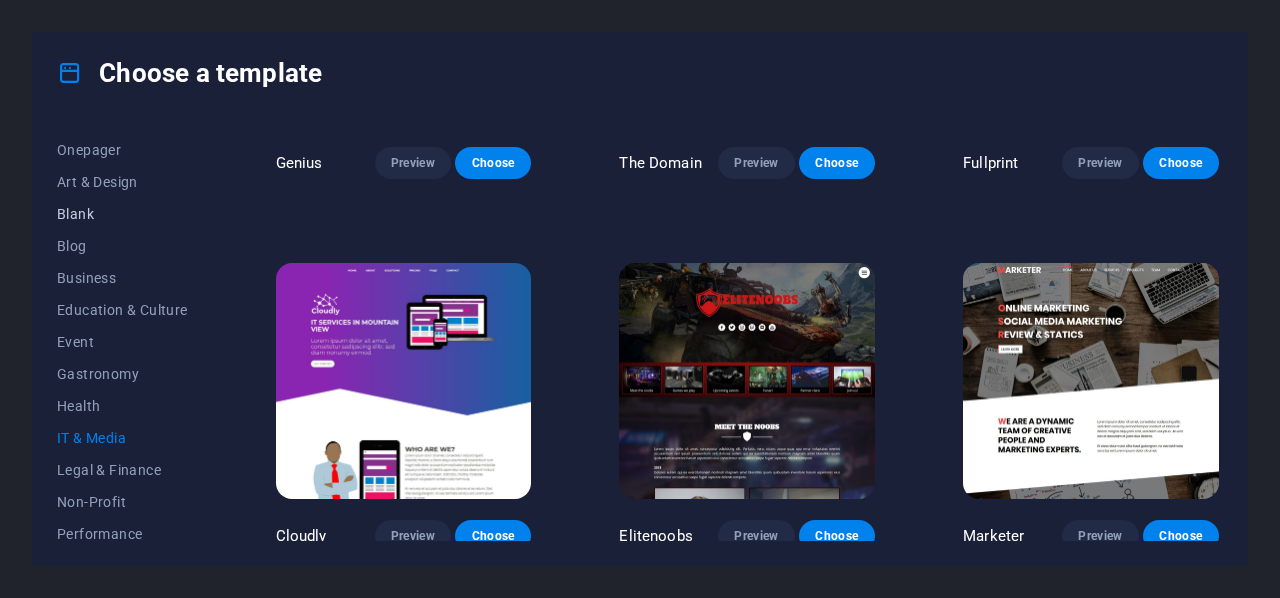 click on "Blank" at bounding box center [122, 214] 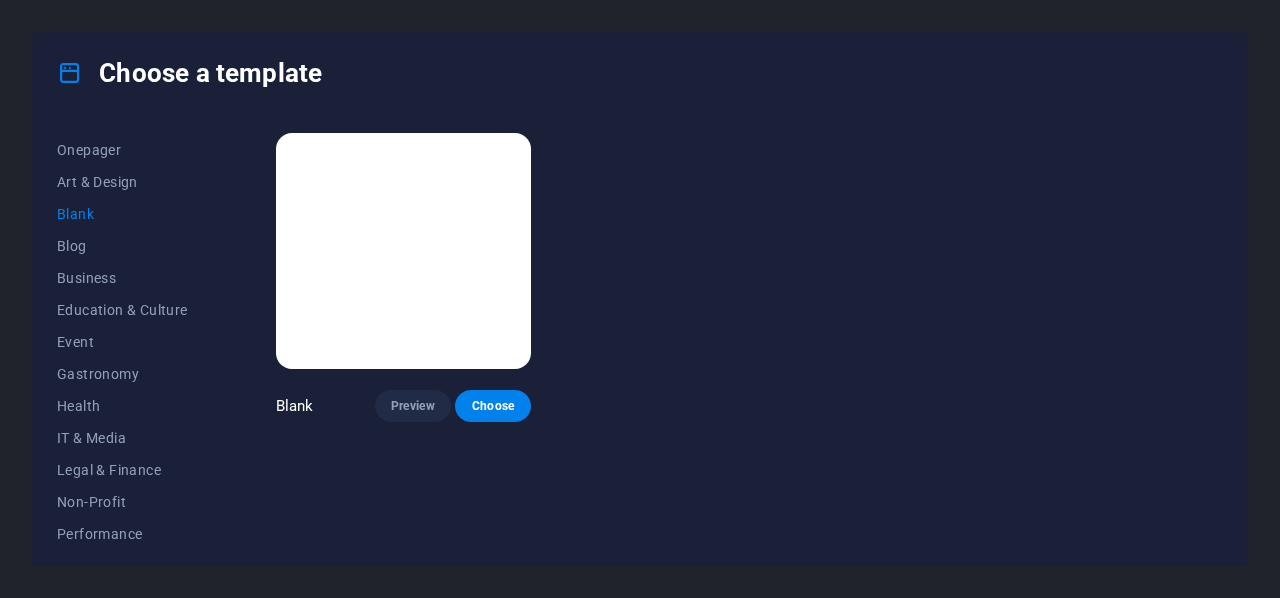 scroll, scrollTop: 0, scrollLeft: 0, axis: both 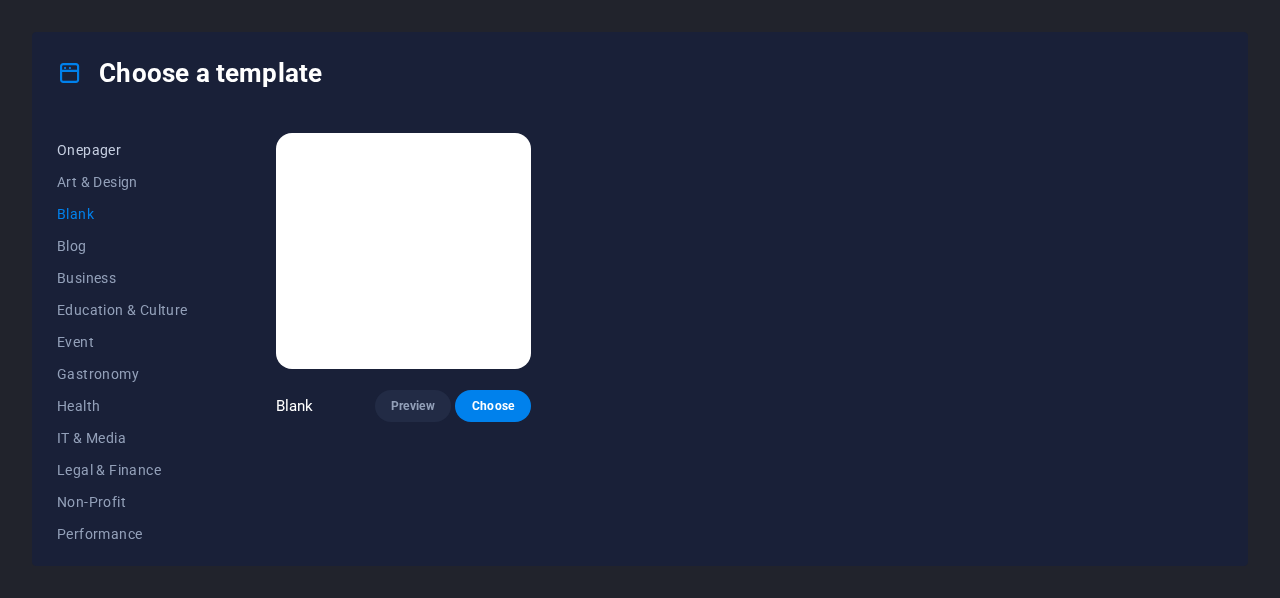 click on "Onepager" at bounding box center (122, 150) 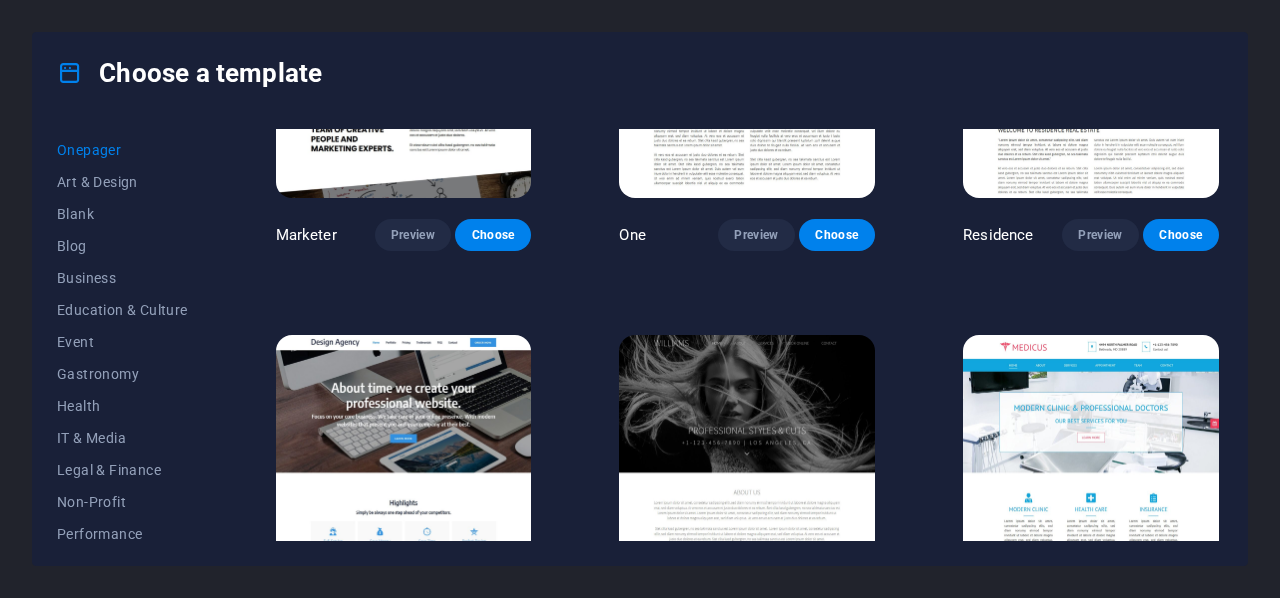 scroll, scrollTop: 7650, scrollLeft: 0, axis: vertical 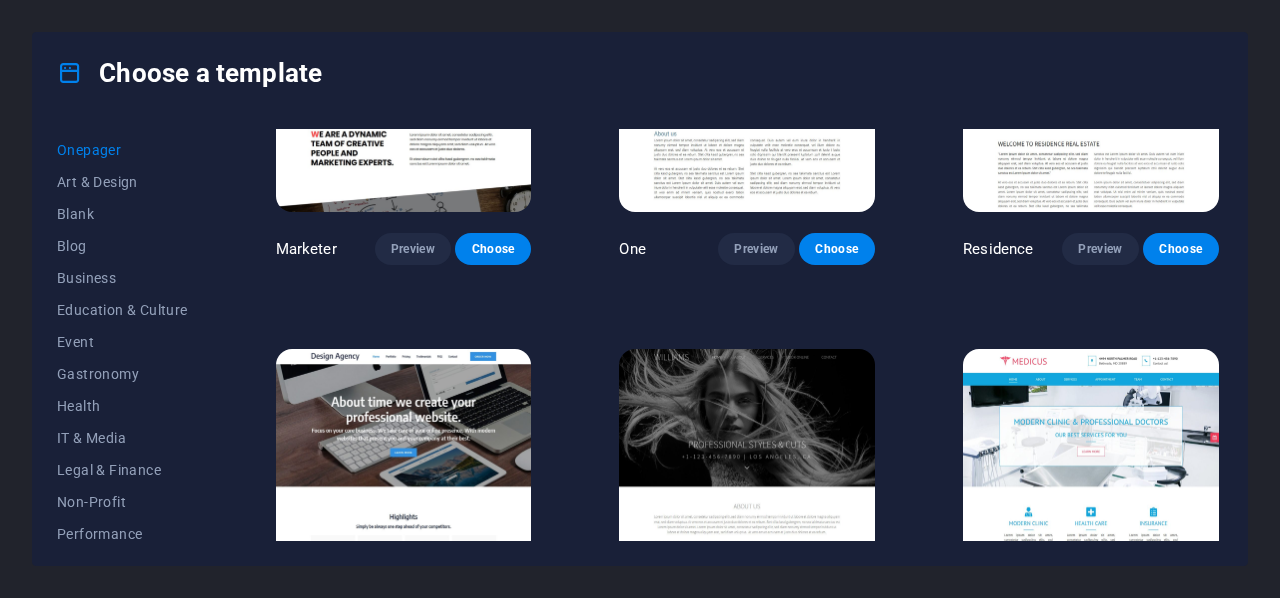 click at bounding box center [404, 467] 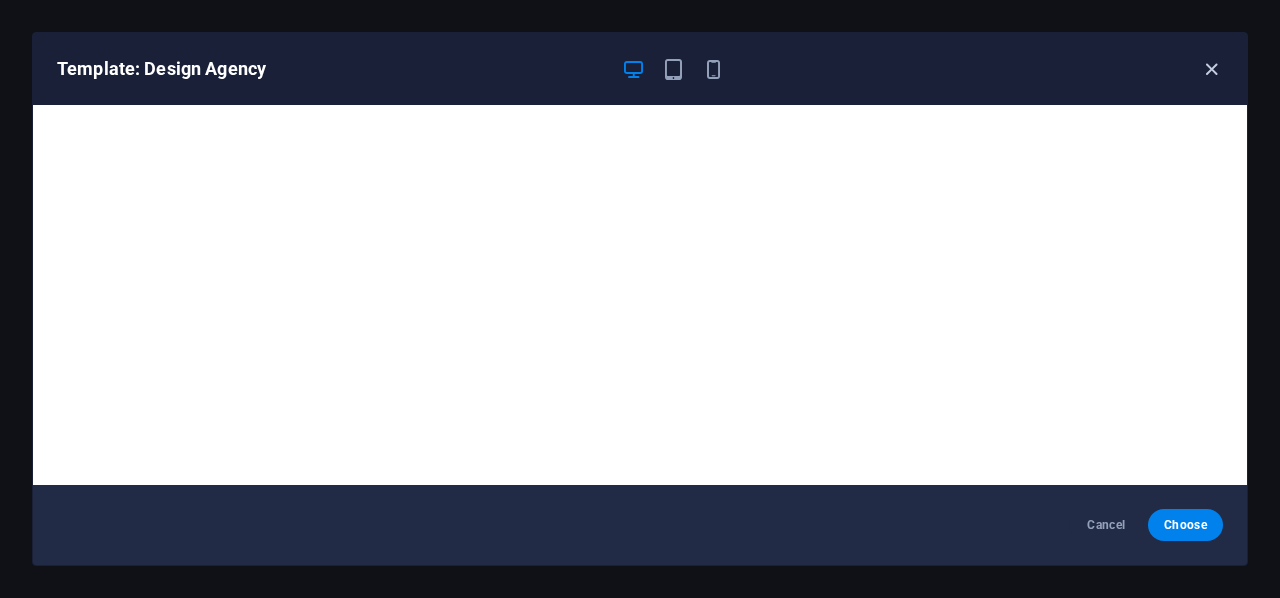 click at bounding box center (1211, 69) 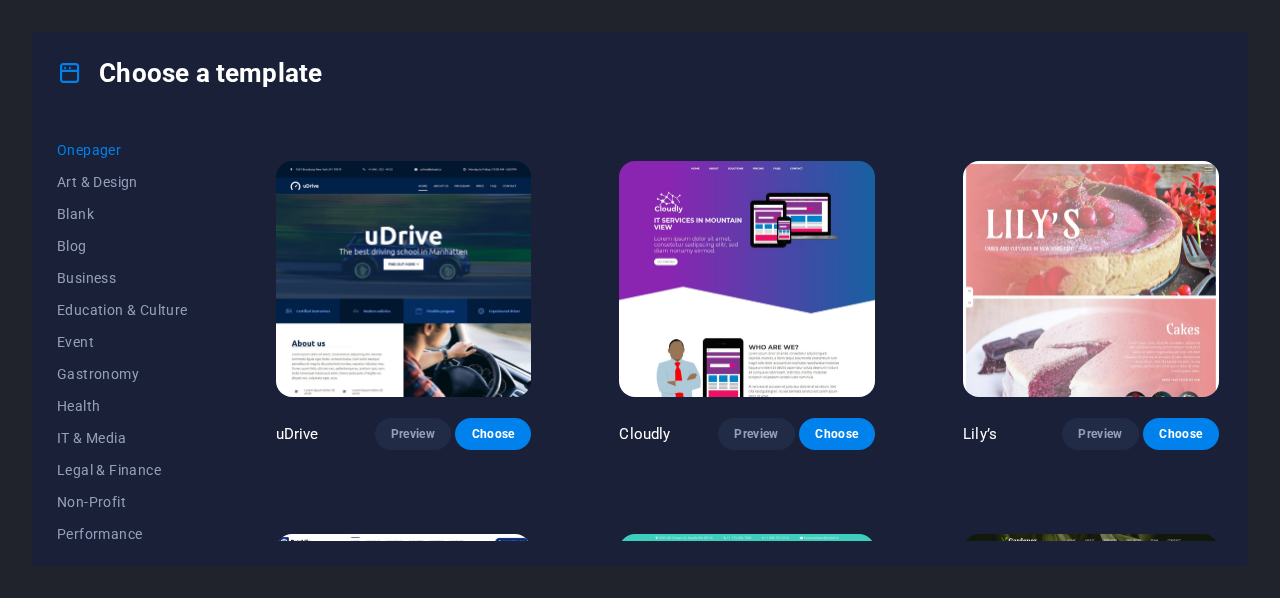 scroll, scrollTop: 5550, scrollLeft: 0, axis: vertical 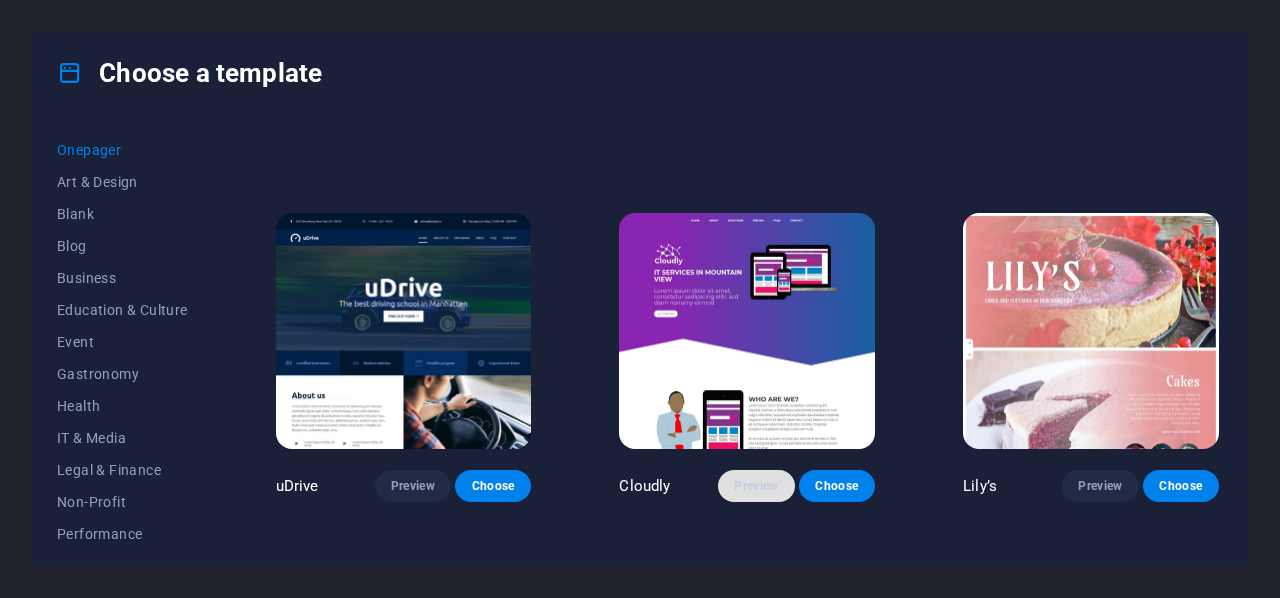 click on "Preview" at bounding box center (756, 486) 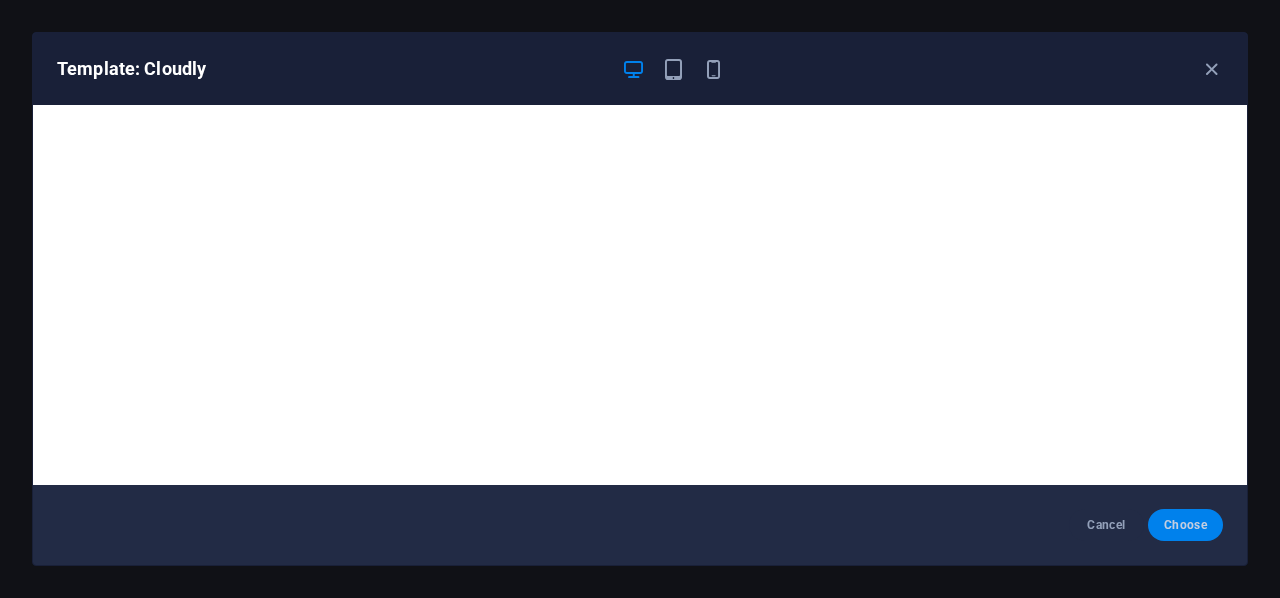 click on "Choose" at bounding box center [1185, 525] 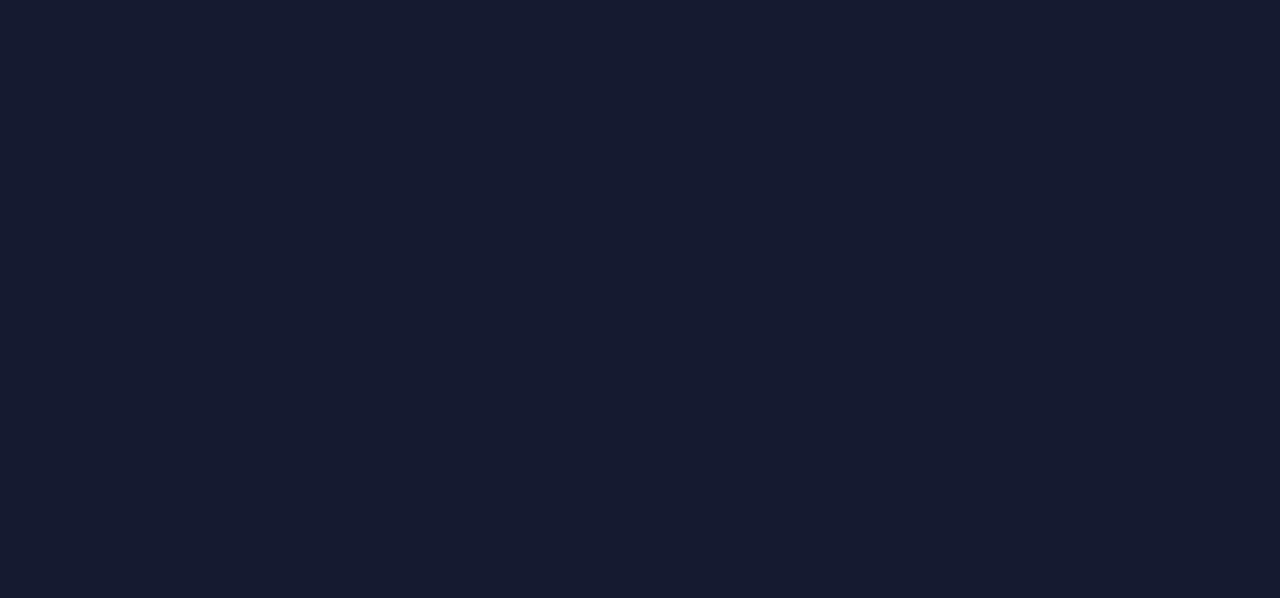 scroll, scrollTop: 0, scrollLeft: 0, axis: both 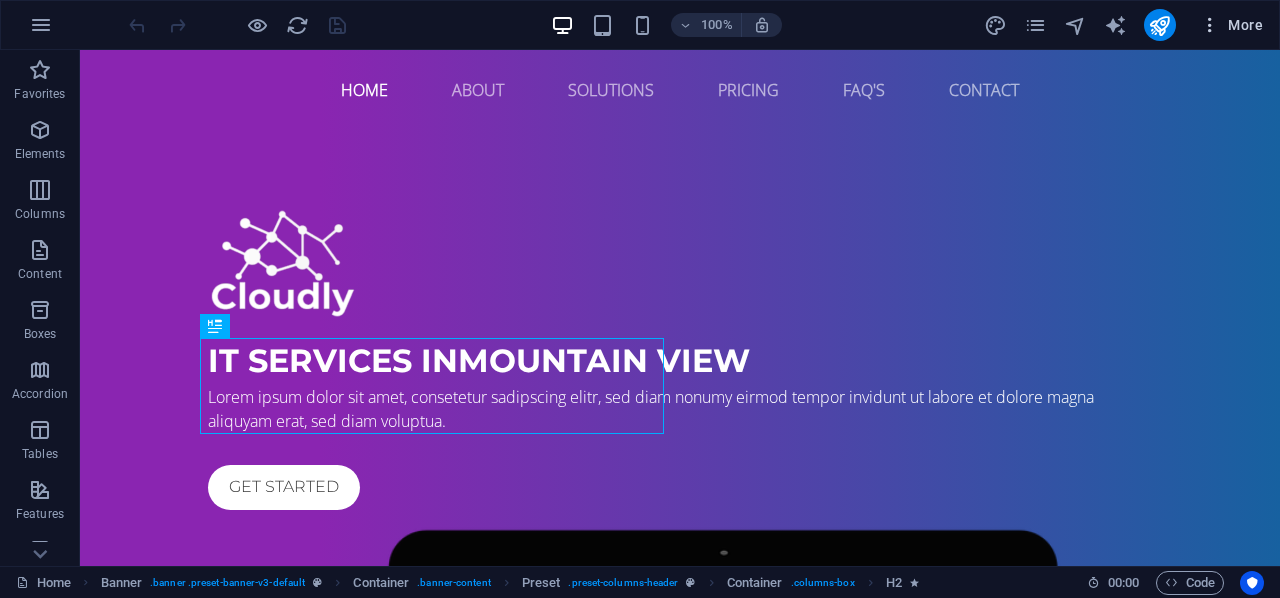 click on "More" at bounding box center [1231, 25] 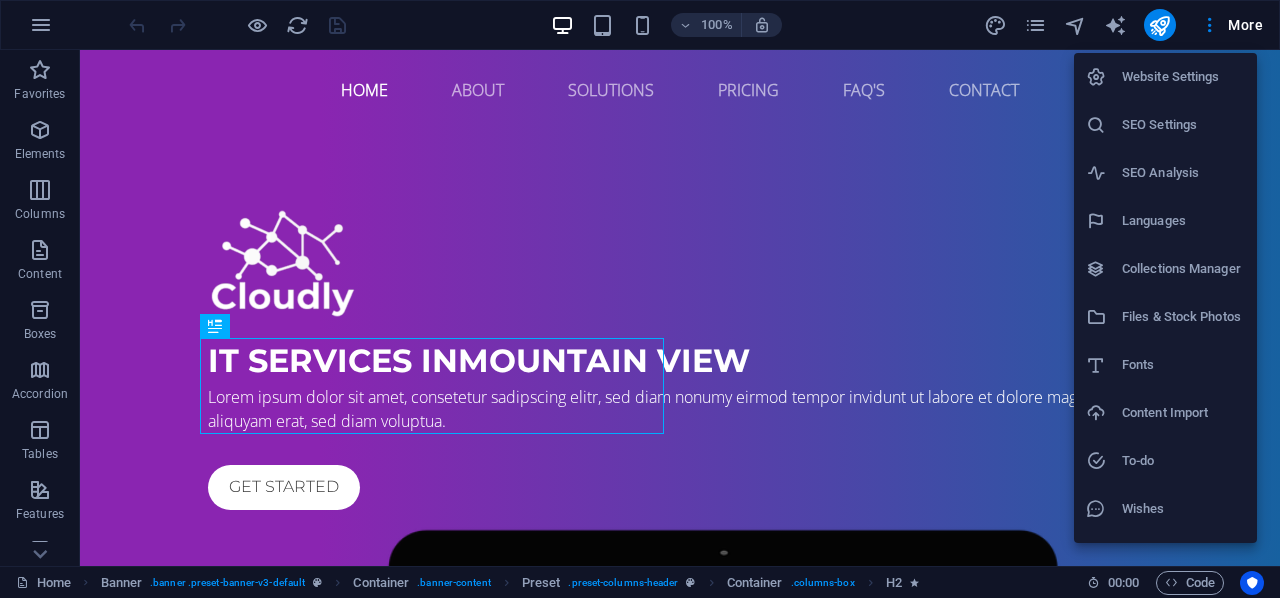 click on "Content Import" at bounding box center (1183, 413) 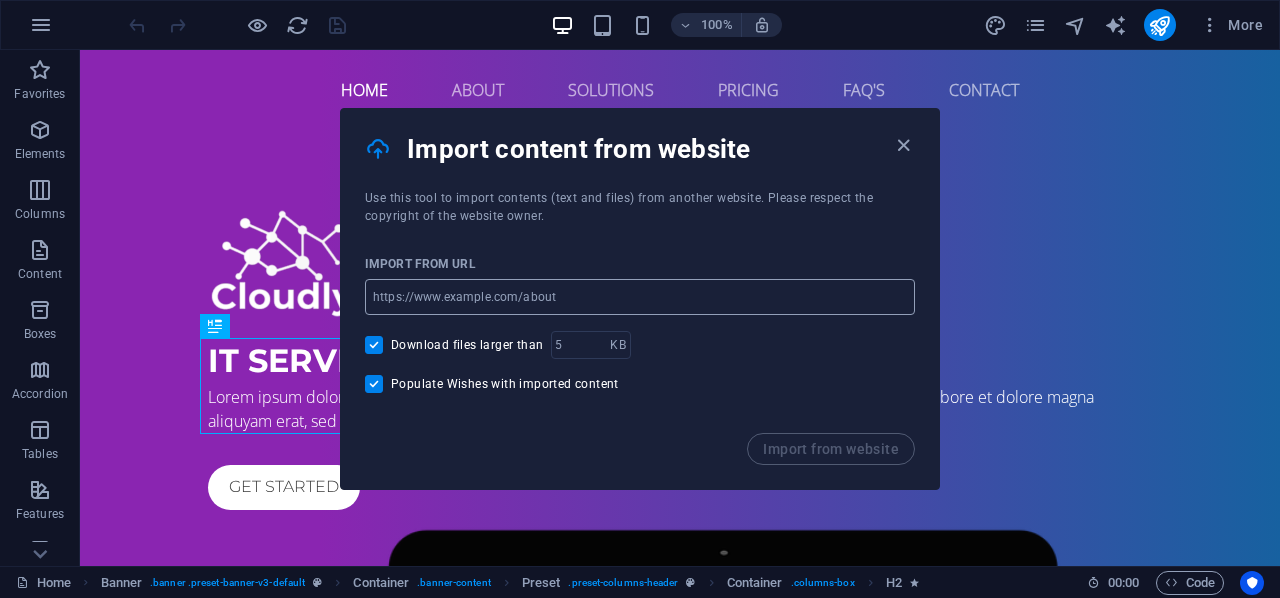 click at bounding box center (640, 297) 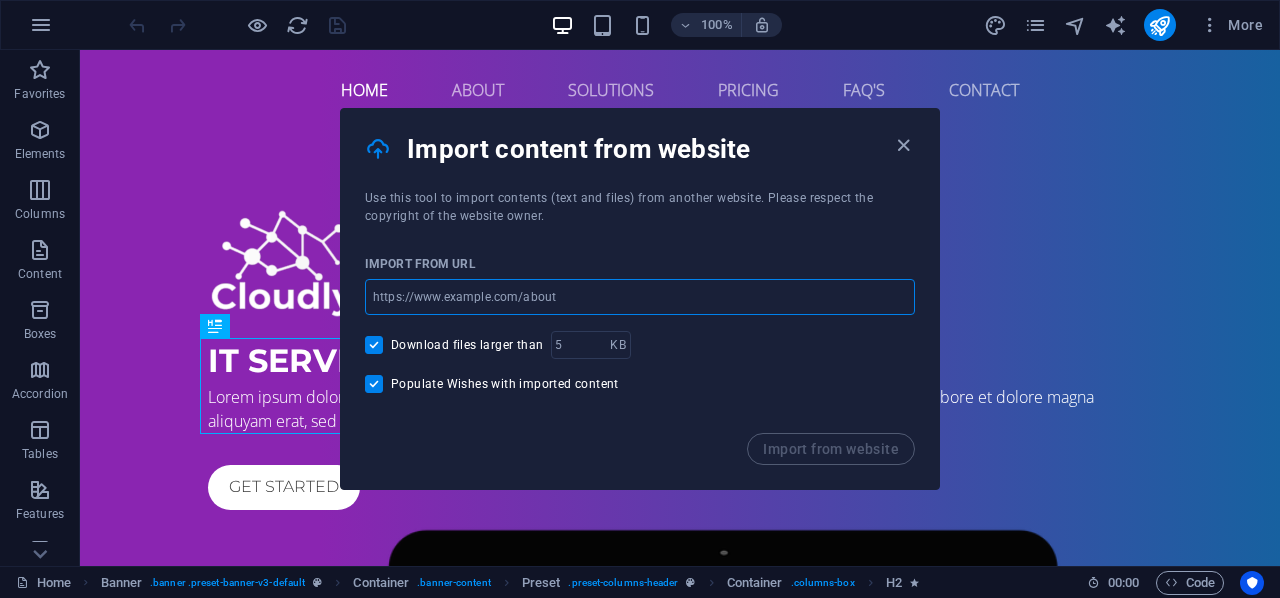 click at bounding box center (640, 297) 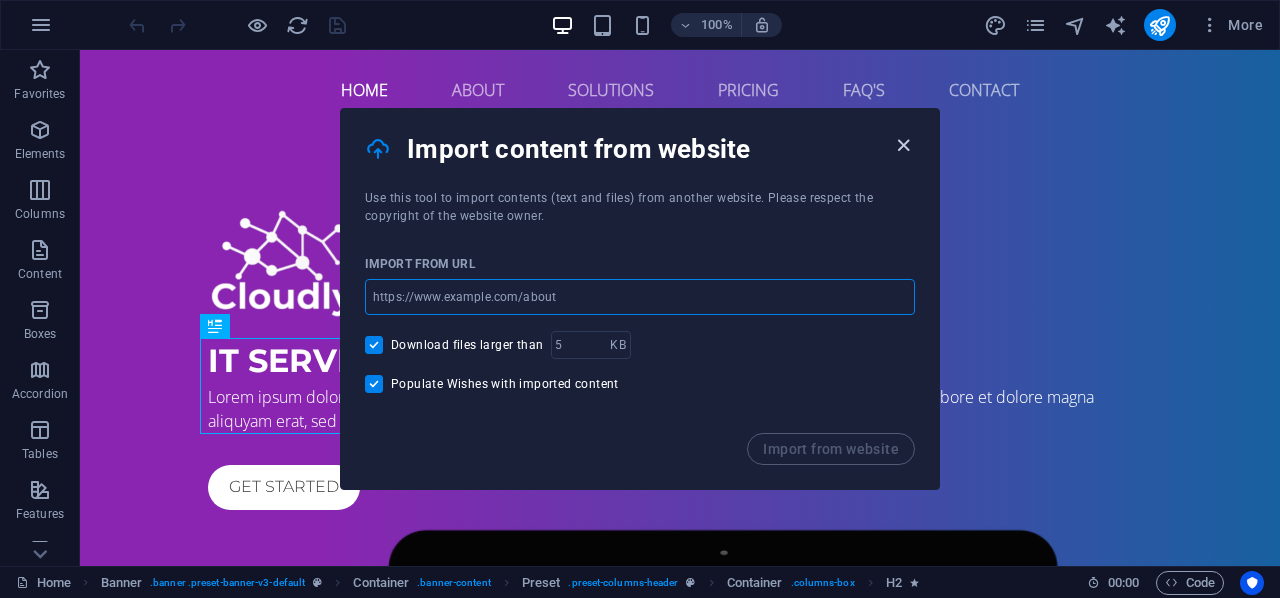 click at bounding box center (903, 145) 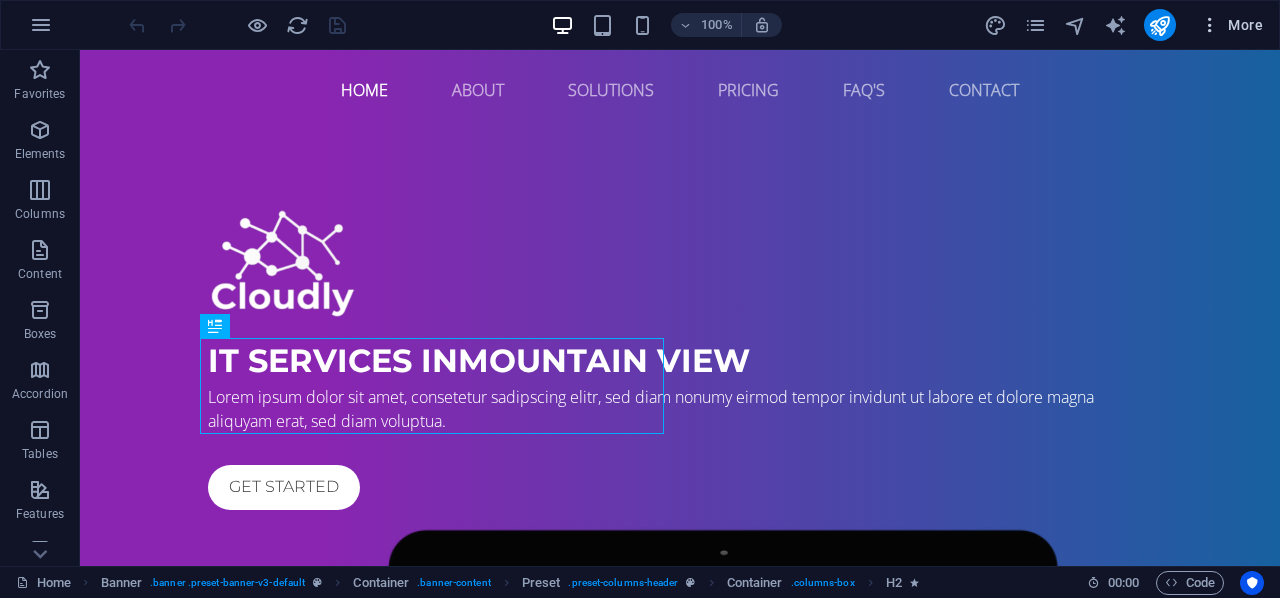 click on "More" at bounding box center (1231, 25) 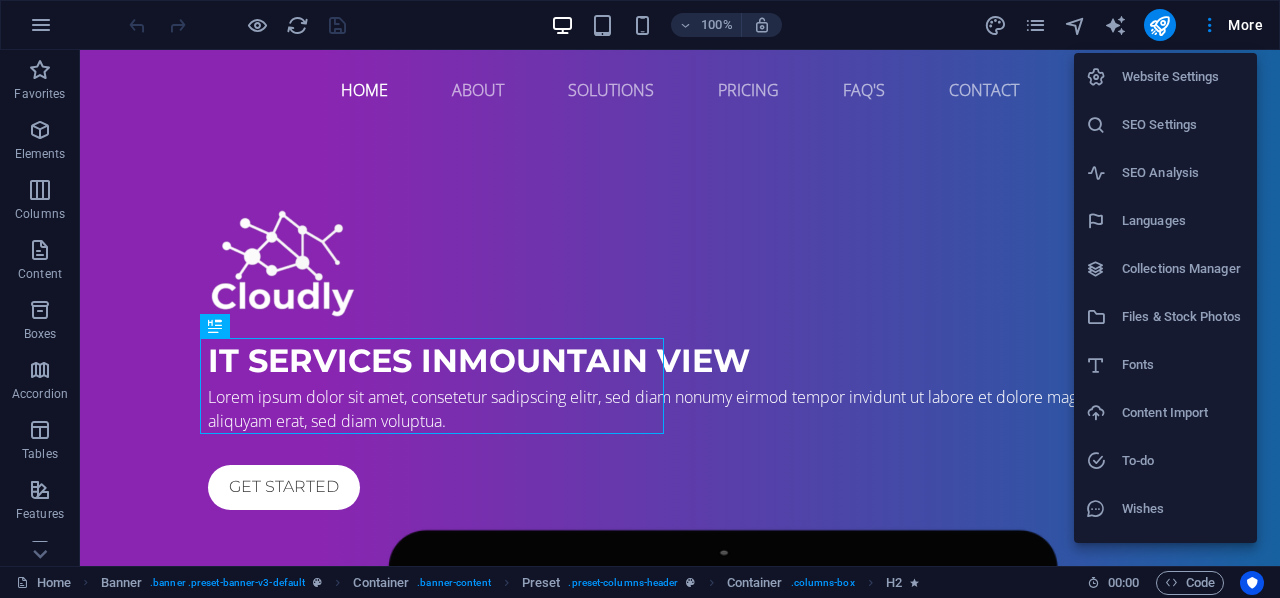 click at bounding box center [640, 299] 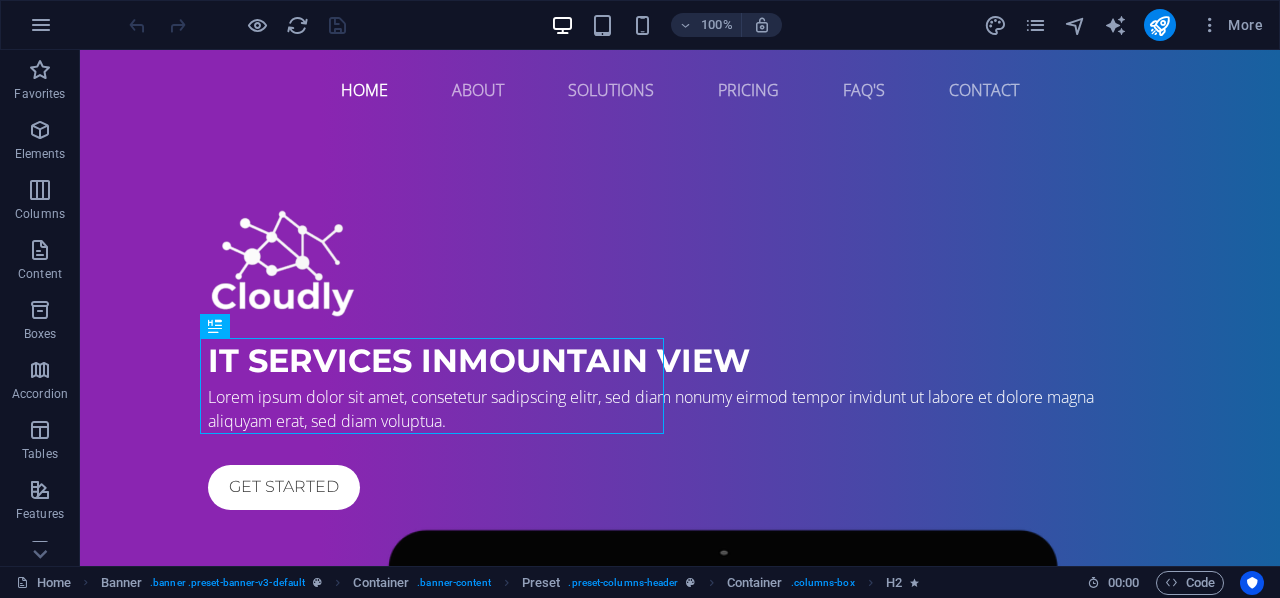 click at bounding box center [41, 25] 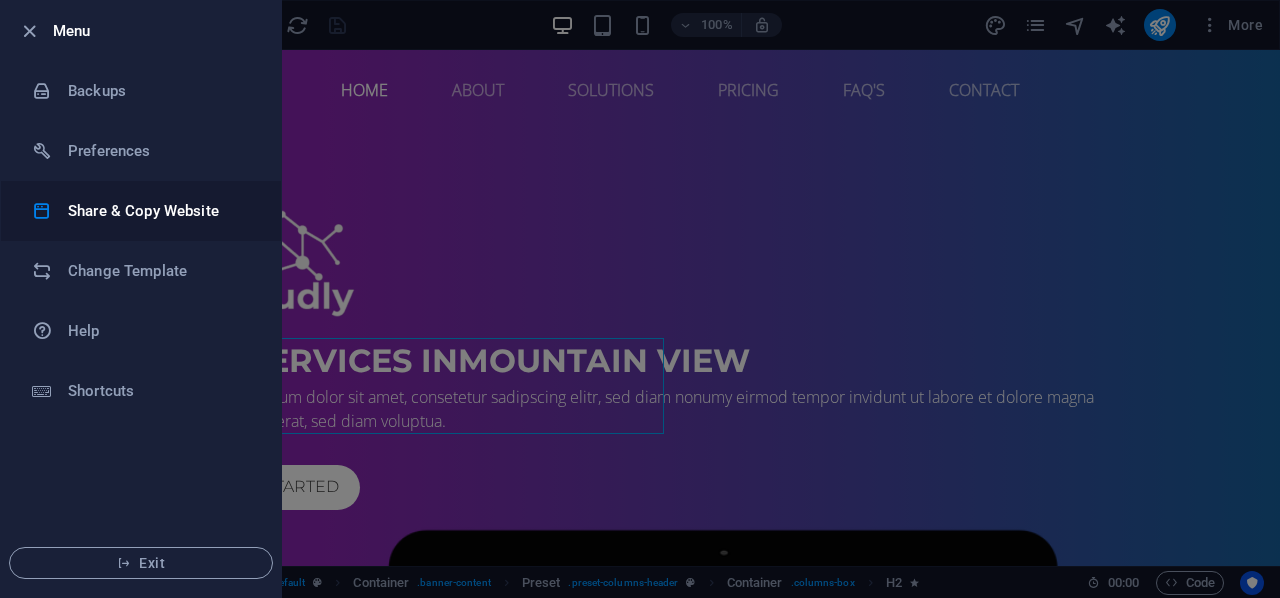 click on "Share & Copy Website" at bounding box center [160, 211] 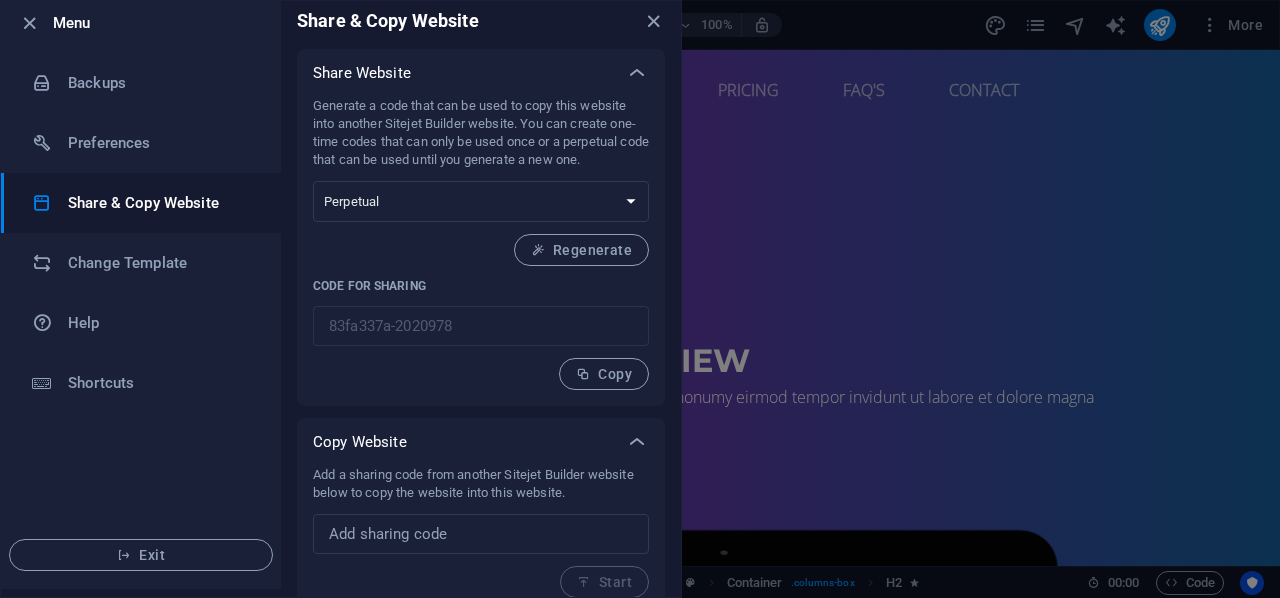 scroll, scrollTop: 0, scrollLeft: 0, axis: both 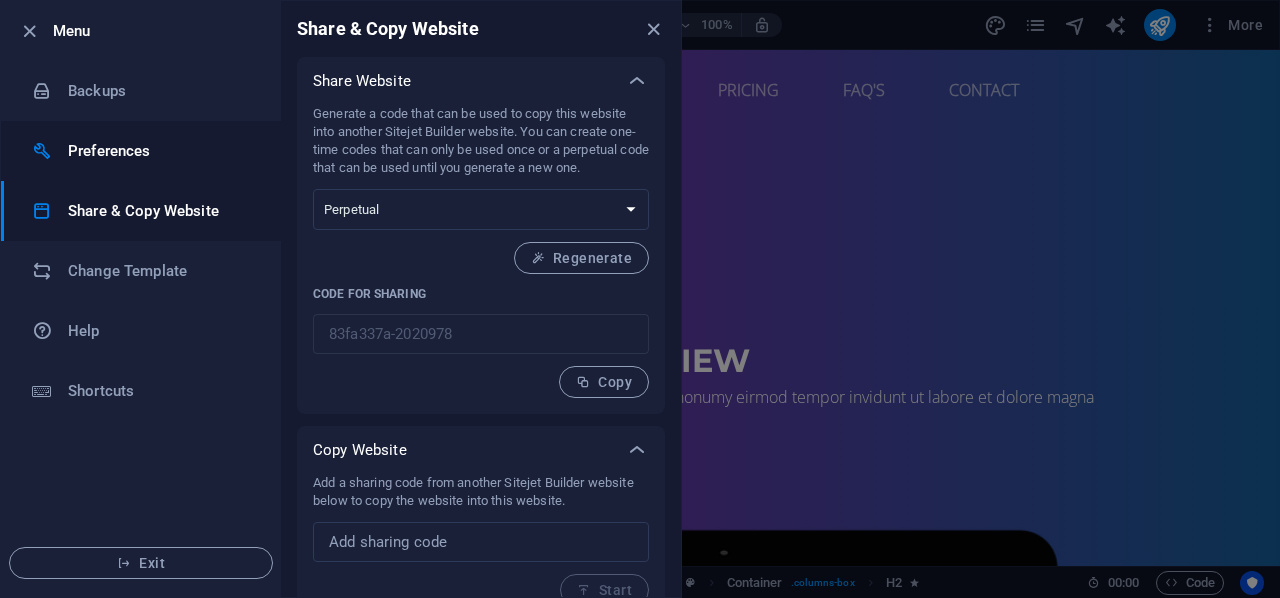 click on "Preferences" at bounding box center (160, 151) 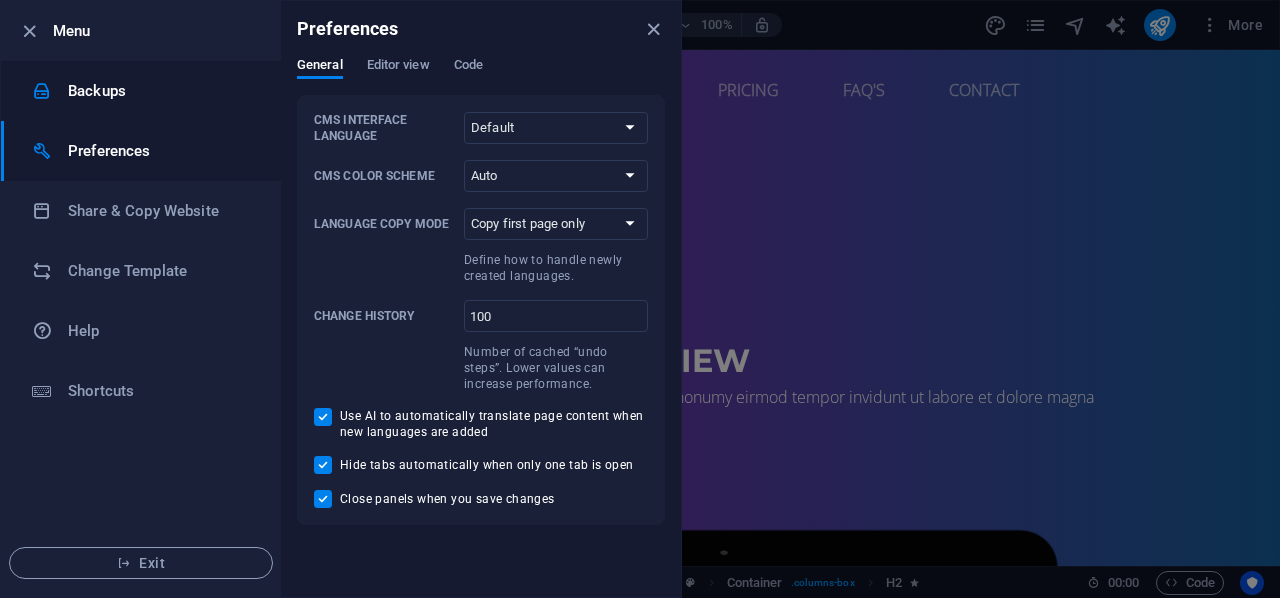 click on "Backups" at bounding box center (160, 91) 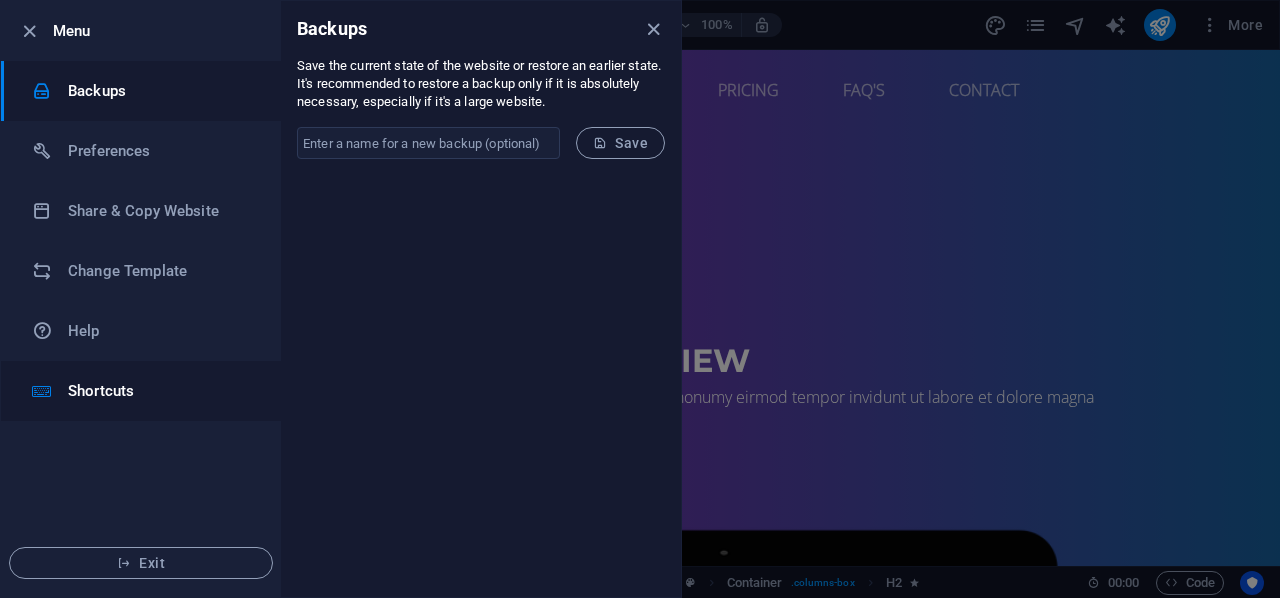 click on "Shortcuts" at bounding box center [141, 391] 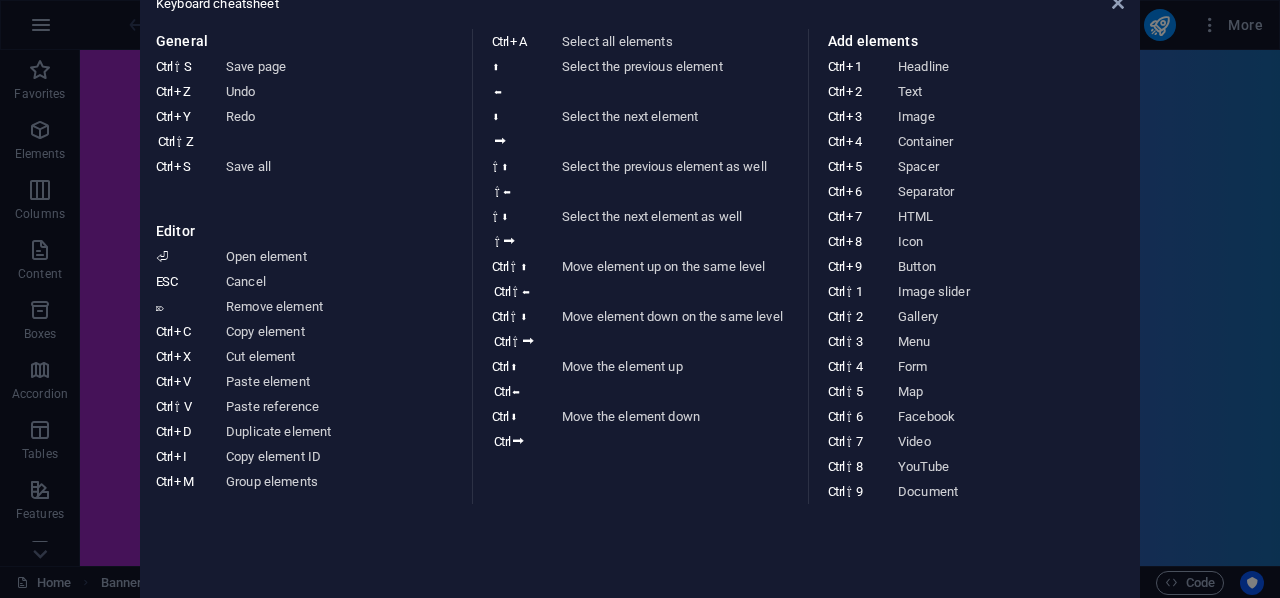 click on "Keyboard cheatsheet General Ctrl ⇧ S Save page Ctrl Z Undo Ctrl Y Ctrl ⇧ Z Redo Ctrl S Save all Editor ⏎ Open element ESC Cancel ⌦ Remove element Ctrl C Copy element Ctrl X Cut element Ctrl V Paste element Ctrl ⇧ V Paste reference Ctrl D Duplicate element Ctrl I Copy element ID Ctrl M Group elements Ctrl A Select all elements ⬆ ⬅ Select the previous element ⬇ ⮕ Select the next element ⇧ ⬆ ⇧ ⬅ Select the previous element as well ⇧ ⬇ ⇧ ⮕ Select the next element as well Ctrl ⇧ ⬆ Ctrl ⇧ ⬅ Move element up on the same level Ctrl ⇧ ⬇ Ctrl ⇧ ⮕ Move element down on the same level Ctrl ⬆ Ctrl ⬅ Move the element up Ctrl ⬇ Ctrl ⮕ Move the element down Add elements Ctrl 1 Headline Ctrl 2 Text Ctrl 3 Image Ctrl 4 Container Ctrl 5 Spacer Ctrl 6 Separator Ctrl 7 HTML Ctrl 8 Icon Ctrl 9 Button Ctrl ⇧ 1 Image slider Ctrl ⇧ 2 Gallery Ctrl ⇧ 3 Menu Ctrl ⇧ 4 Form Ctrl ⇧ 5 Map Ctrl ⇧ 6 Facebook Ctrl ⇧ 7 Video Ctrl ⇧ 8 YouTube Ctrl ⇧ 9 Document" at bounding box center (640, 299) 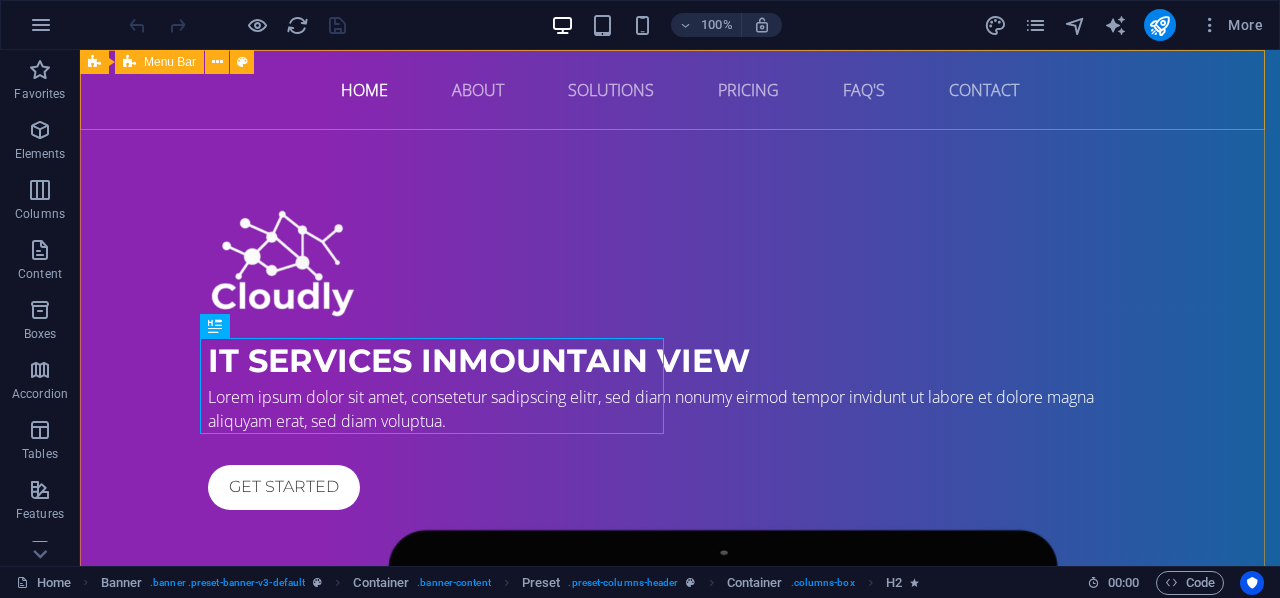 click on "Menu Bar" at bounding box center (170, 62) 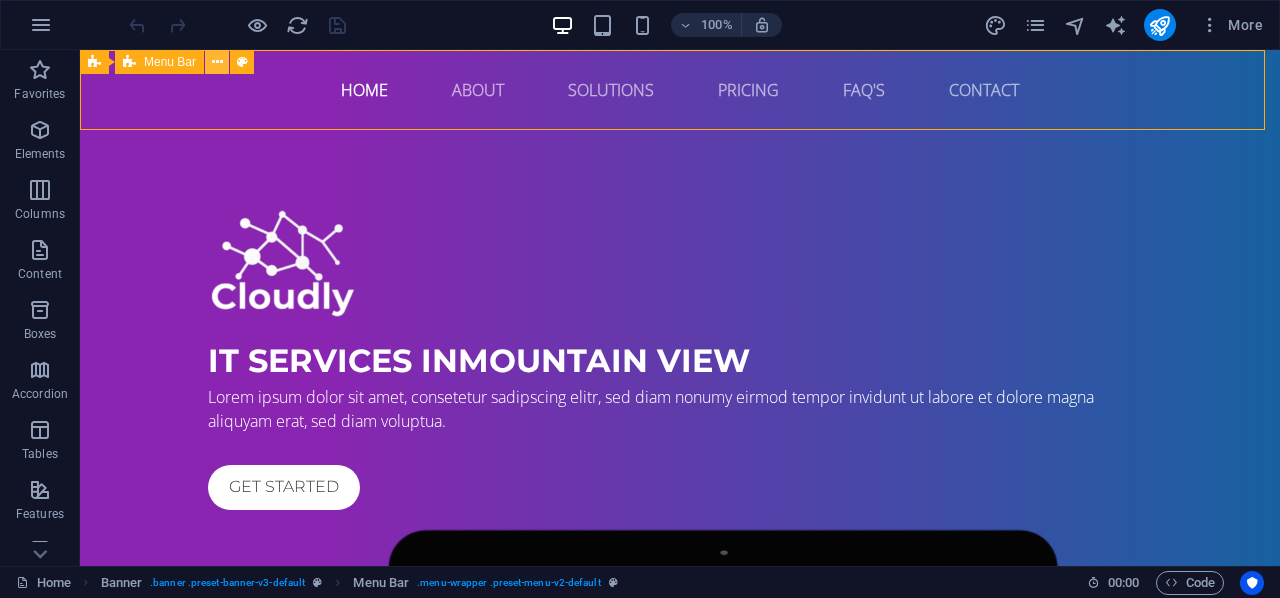 click at bounding box center [217, 62] 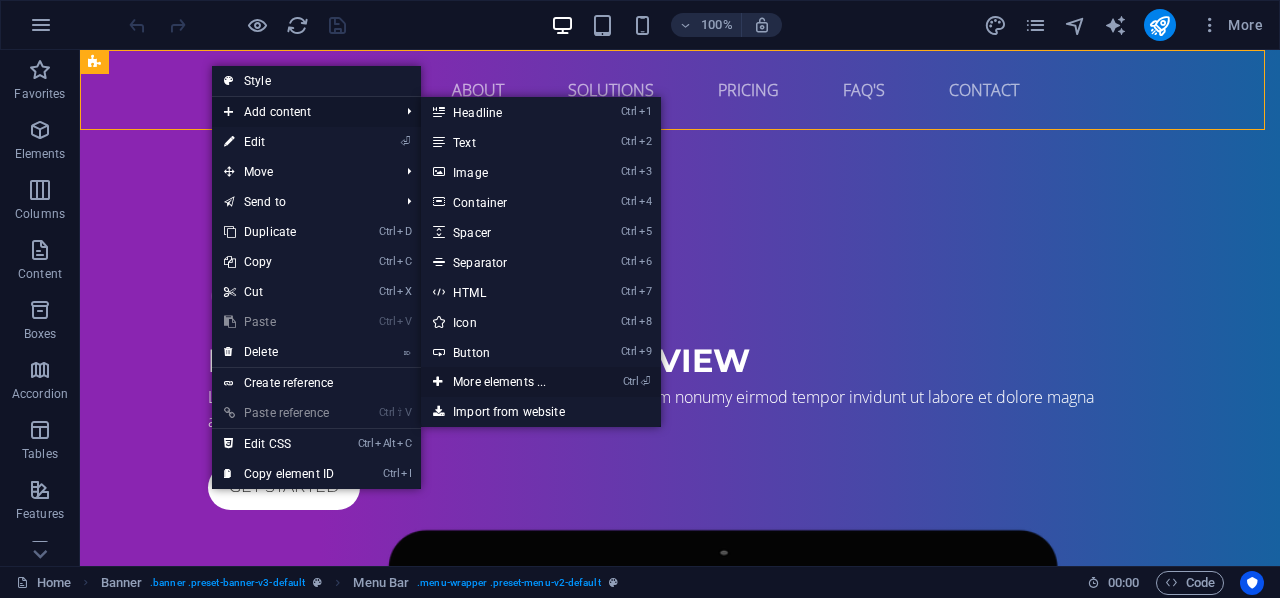 click on "Ctrl ⏎  More elements ..." at bounding box center [503, 382] 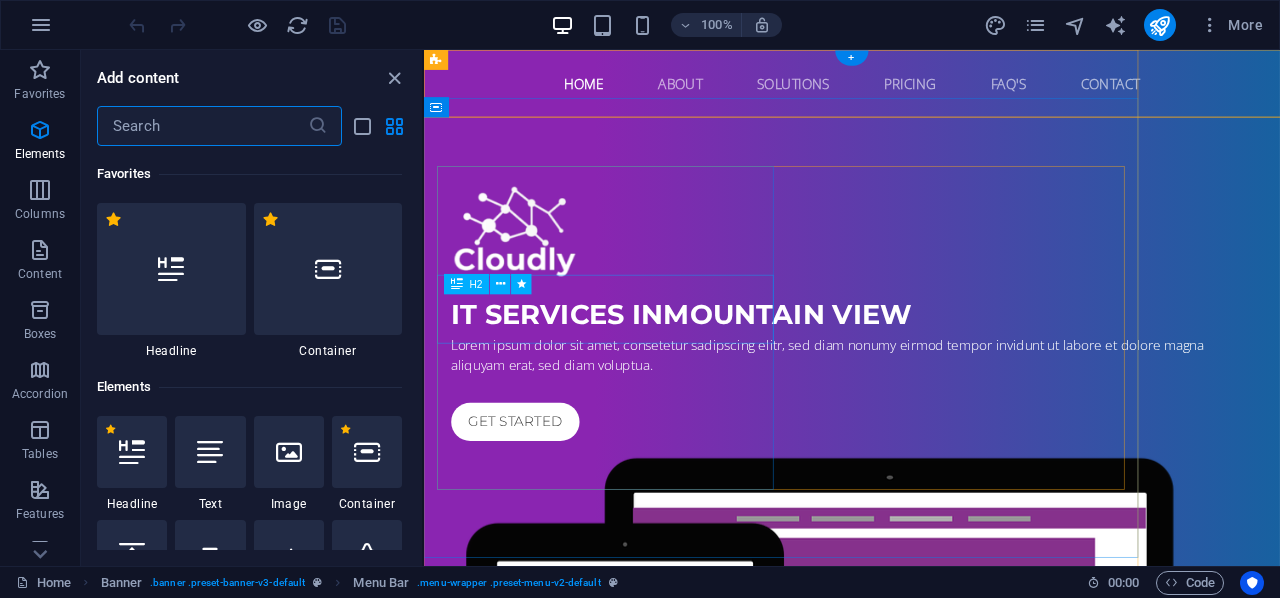 click on "Lorem ipsum dolor sit amet, consetetur sadipscing elitr, sed diam nonumy eirmod tempor invidunt ut labore et dolore magna aliquyam erat, sed diam voluptua." at bounding box center [928, 409] 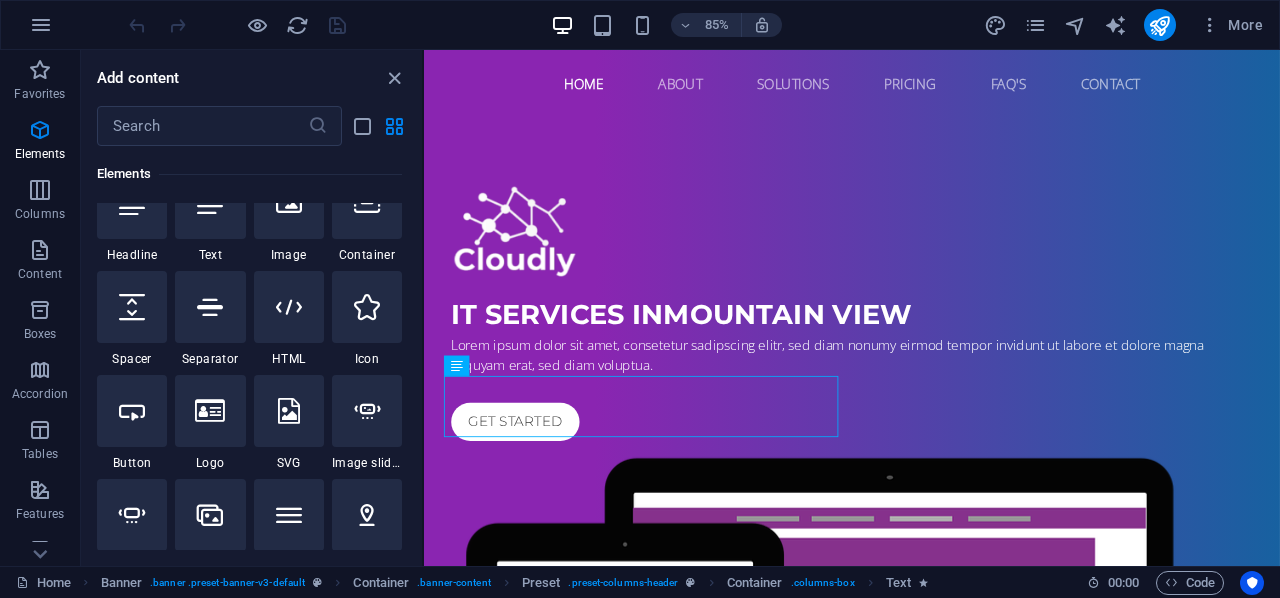 scroll, scrollTop: 0, scrollLeft: 0, axis: both 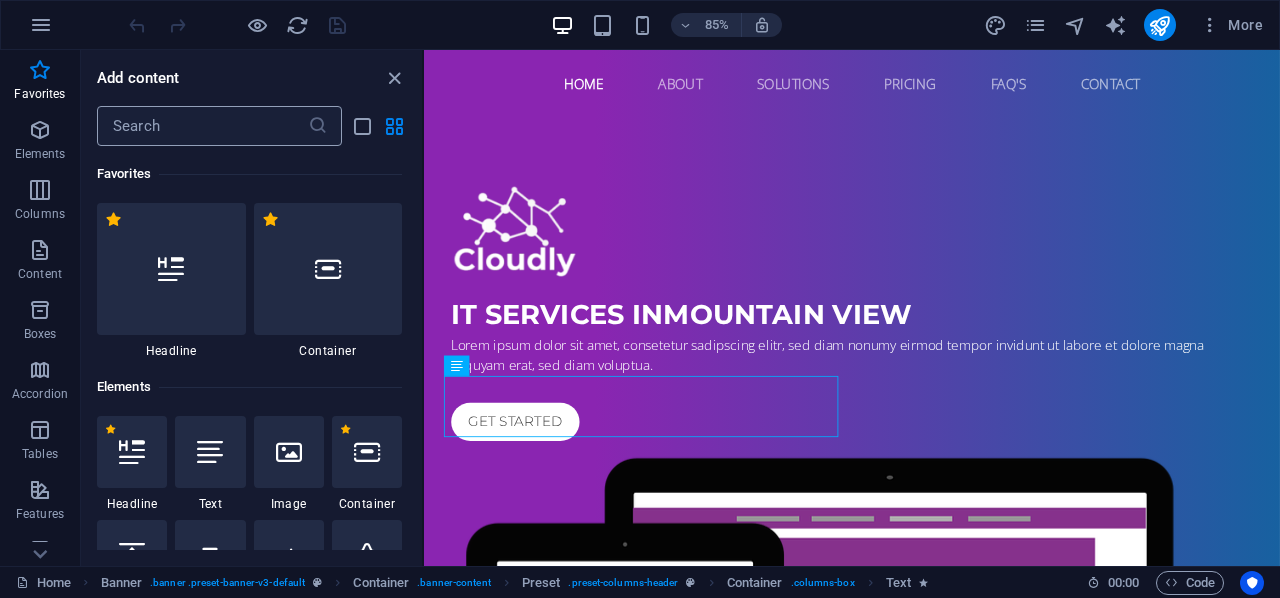 click at bounding box center (202, 126) 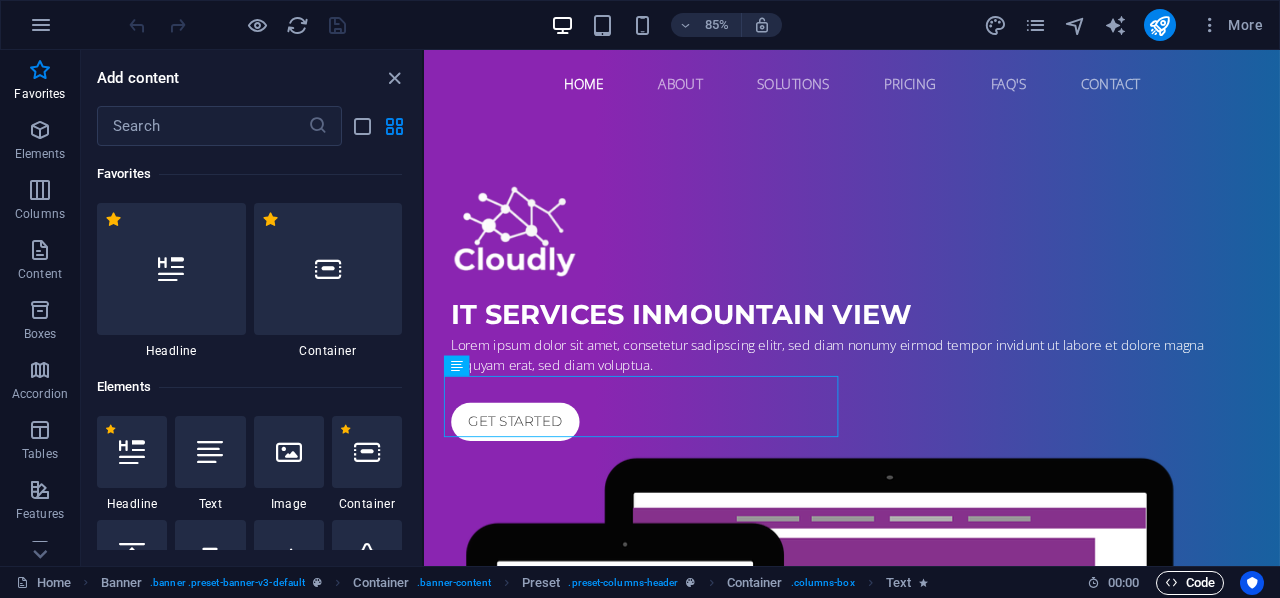 click on "Code" at bounding box center (1190, 583) 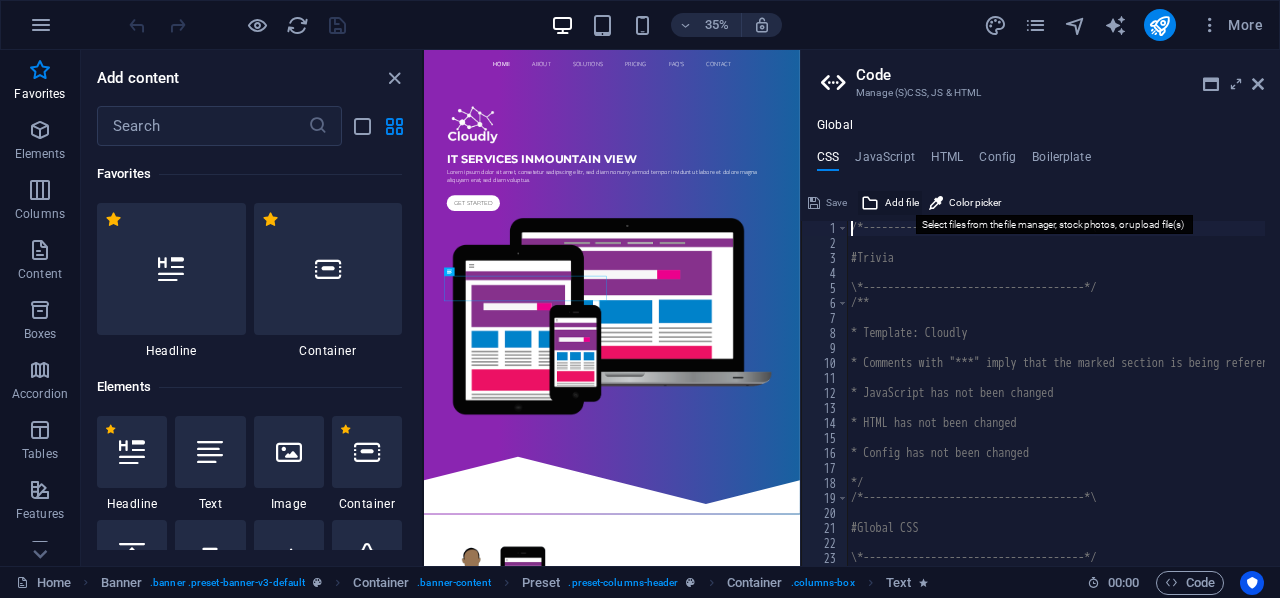 click on "Add file" at bounding box center (902, 203) 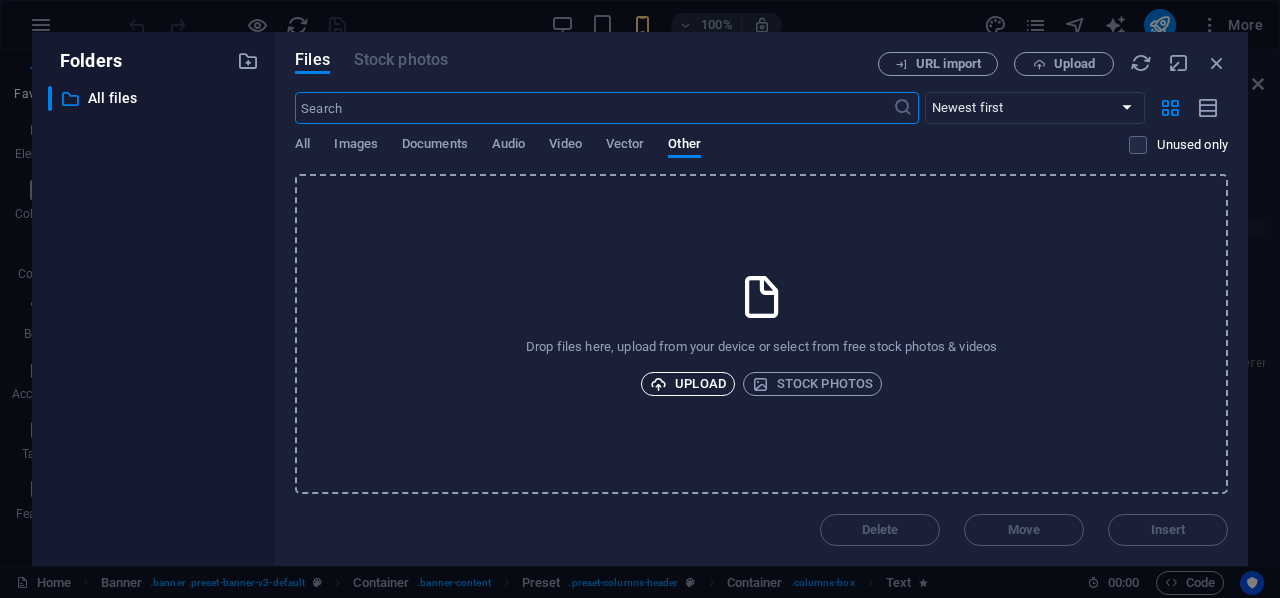 click on "Upload" at bounding box center [688, 384] 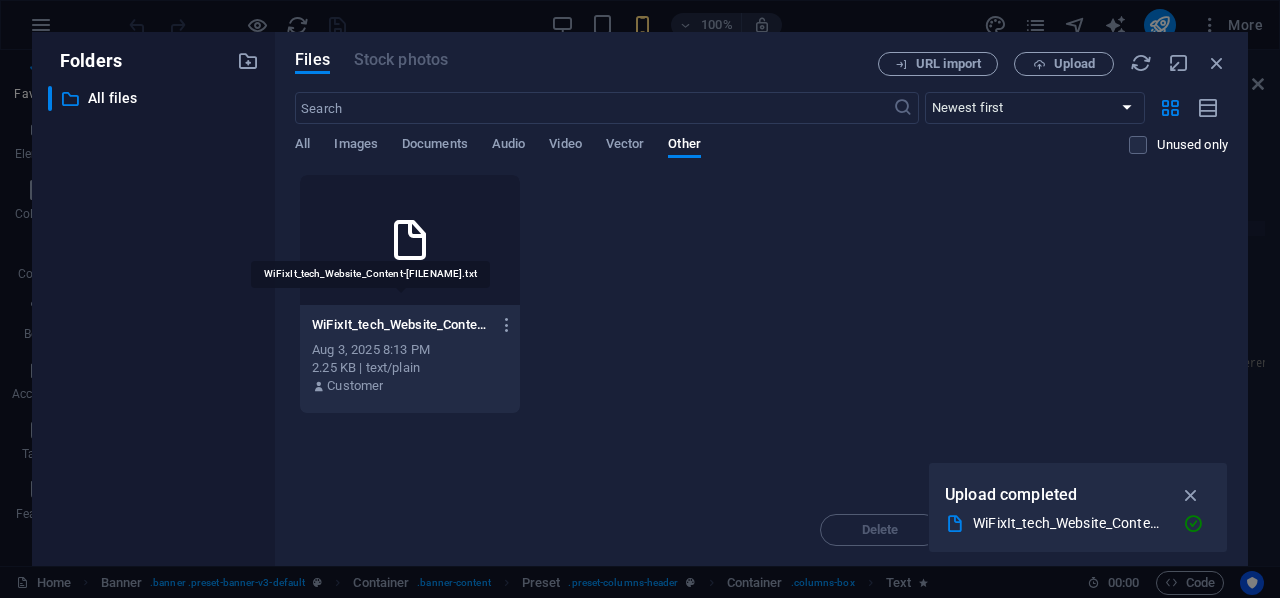 click on "WiFixIt_tech_Website_Content-[FILENAME].txt" at bounding box center (401, 325) 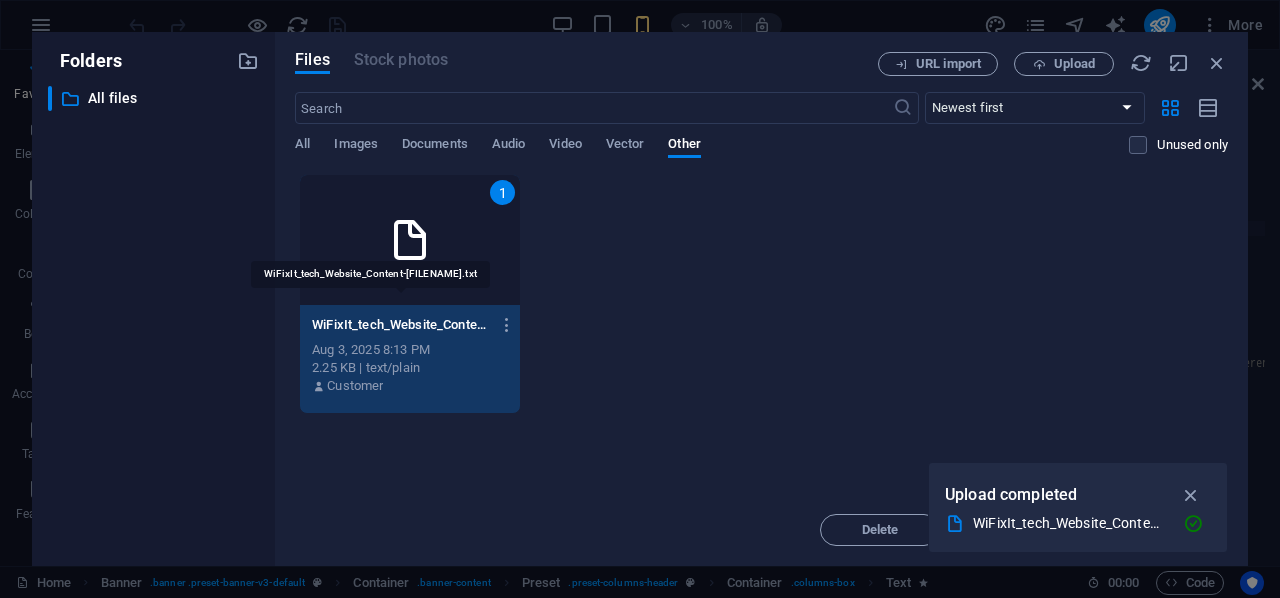 click on "WiFixIt_tech_Website_Content-[FILENAME].txt" at bounding box center [401, 325] 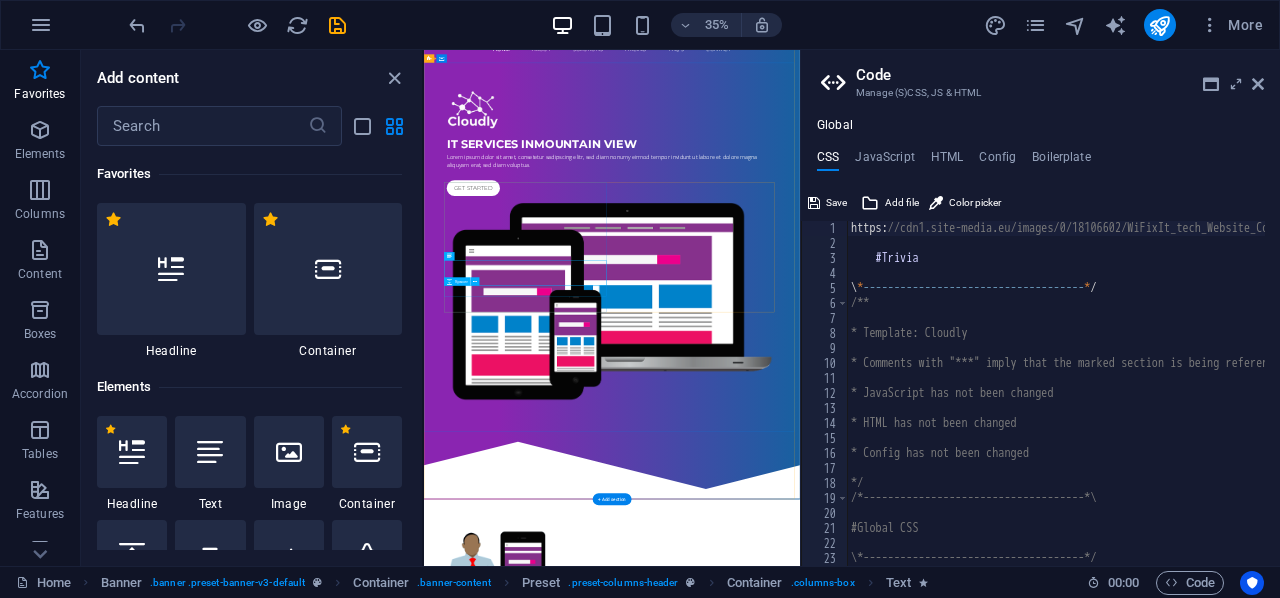 scroll, scrollTop: 0, scrollLeft: 0, axis: both 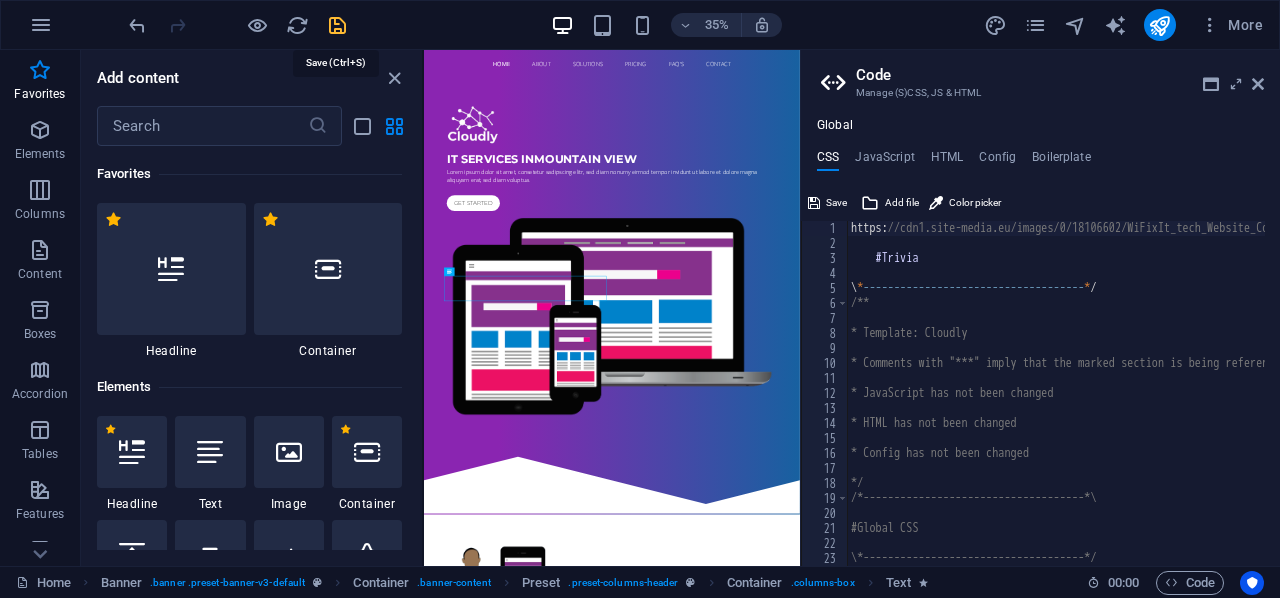 click at bounding box center (337, 25) 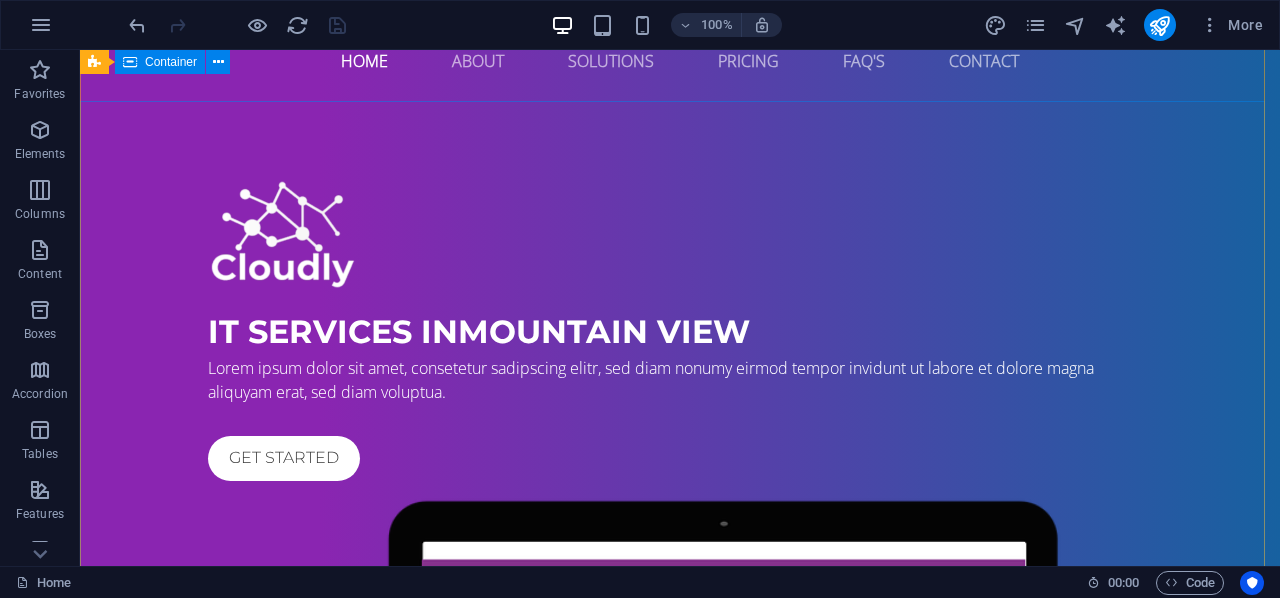 scroll, scrollTop: 0, scrollLeft: 0, axis: both 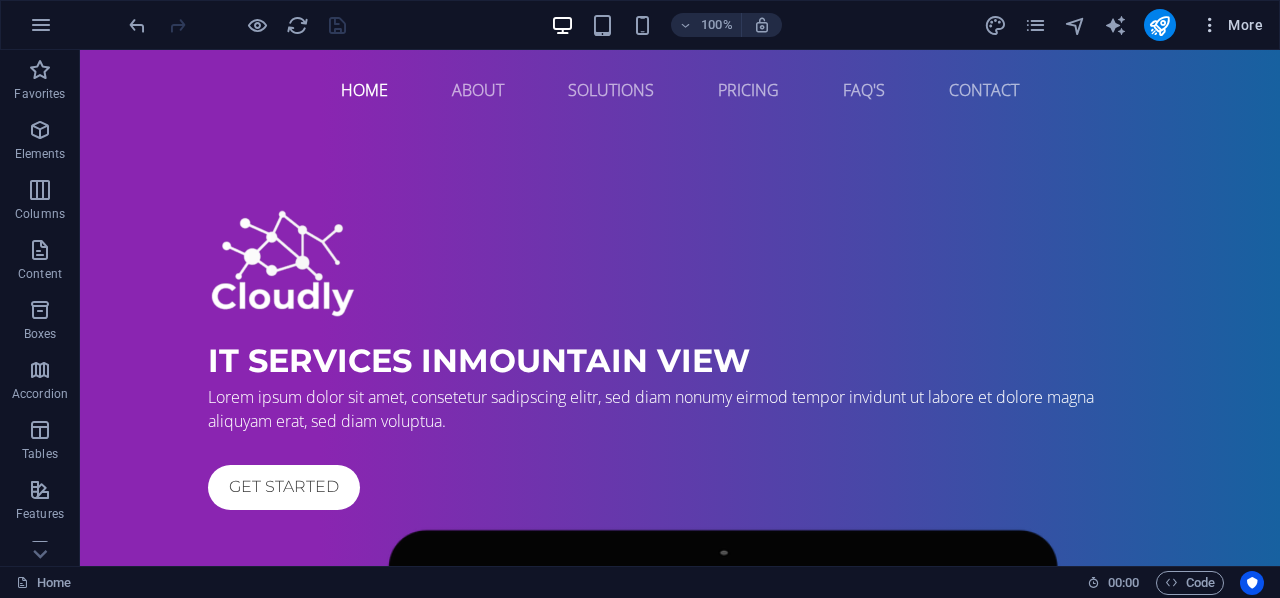 click at bounding box center [1210, 25] 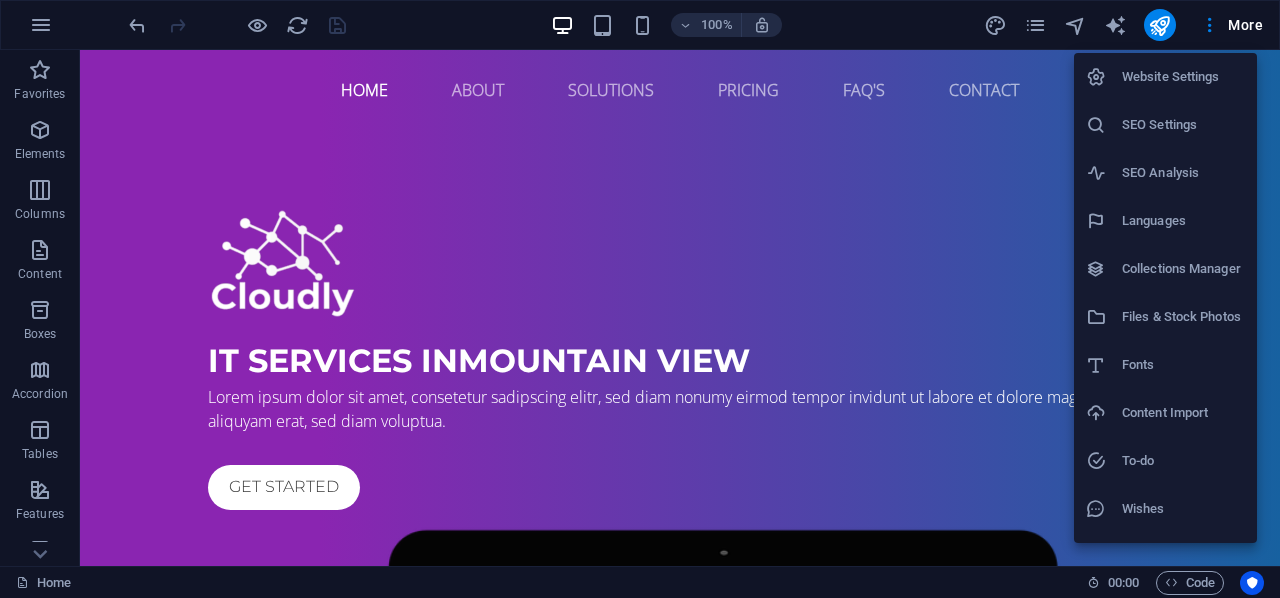 click at bounding box center [640, 299] 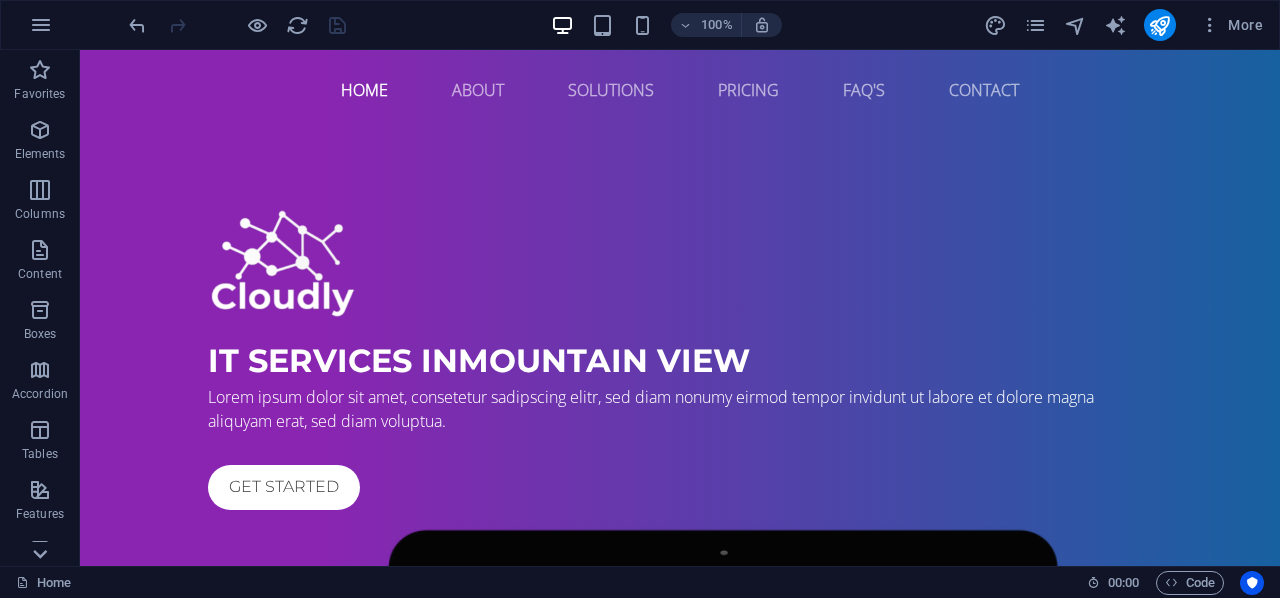 click 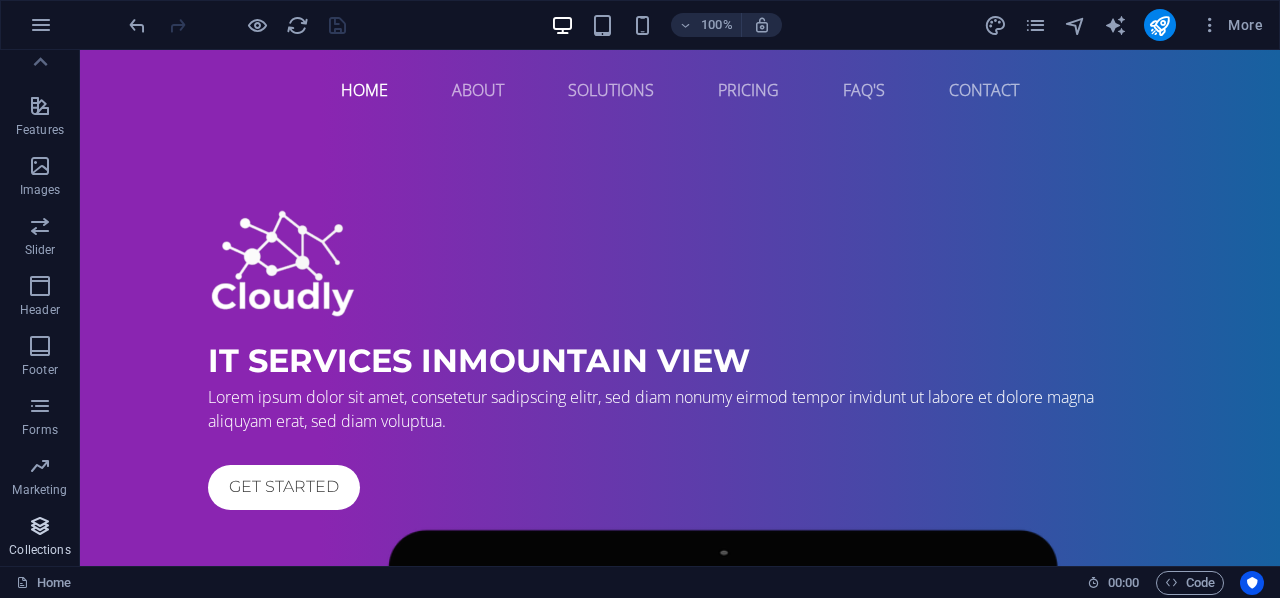 drag, startPoint x: 40, startPoint y: 557, endPoint x: 30, endPoint y: 531, distance: 27.856777 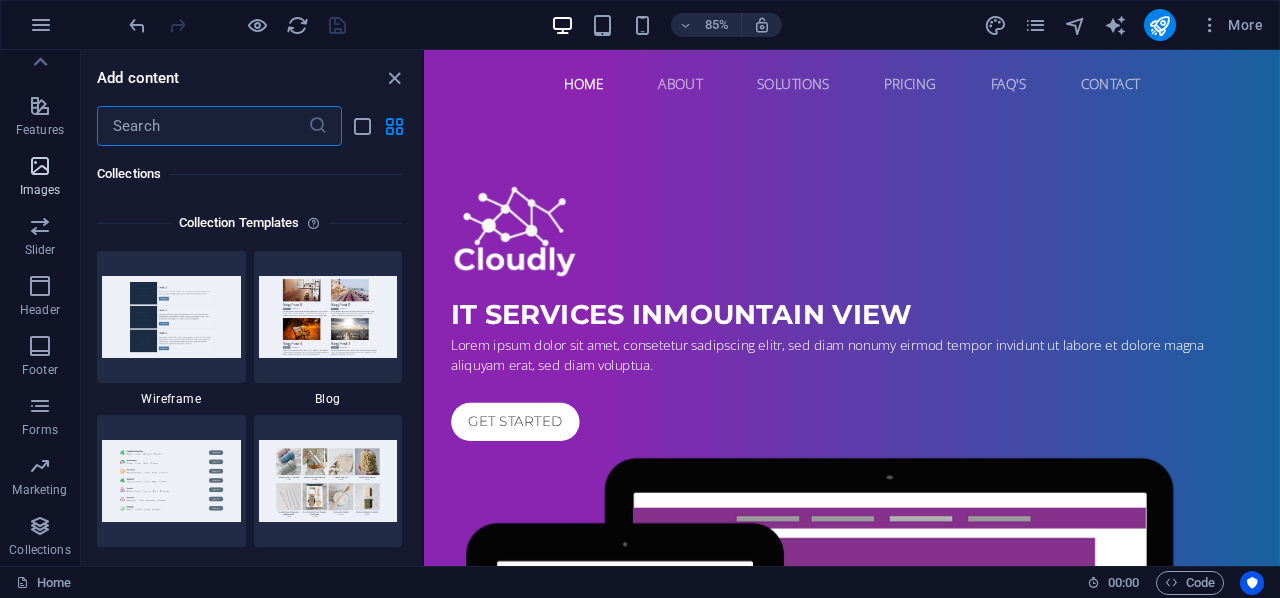 scroll, scrollTop: 18306, scrollLeft: 0, axis: vertical 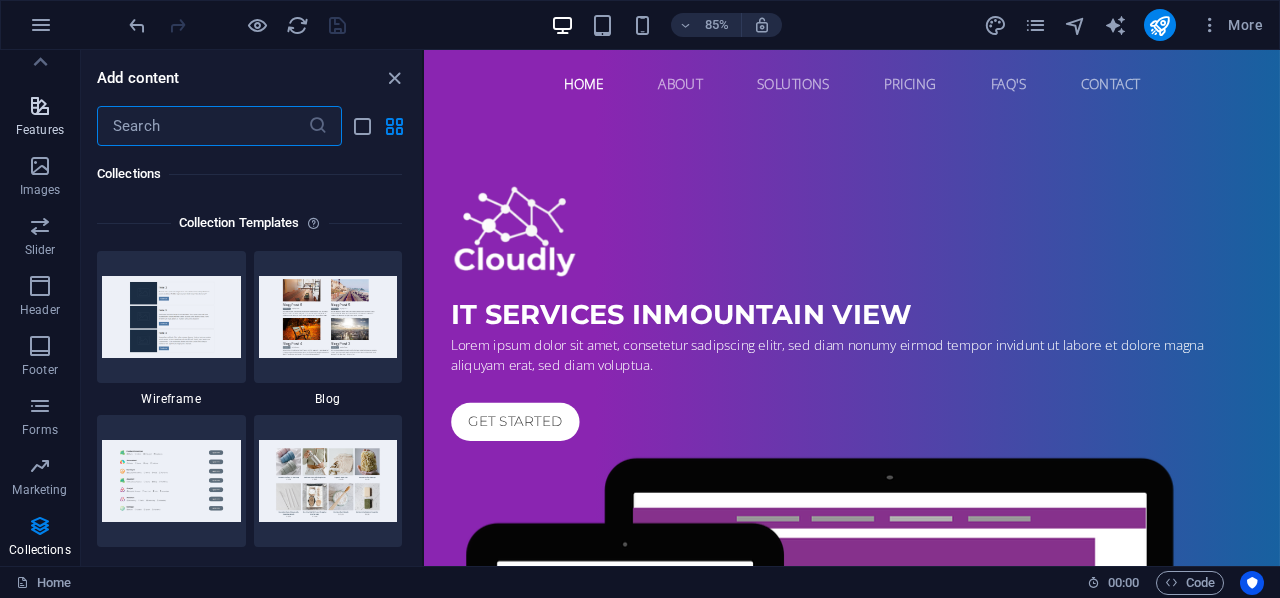 click at bounding box center (40, 106) 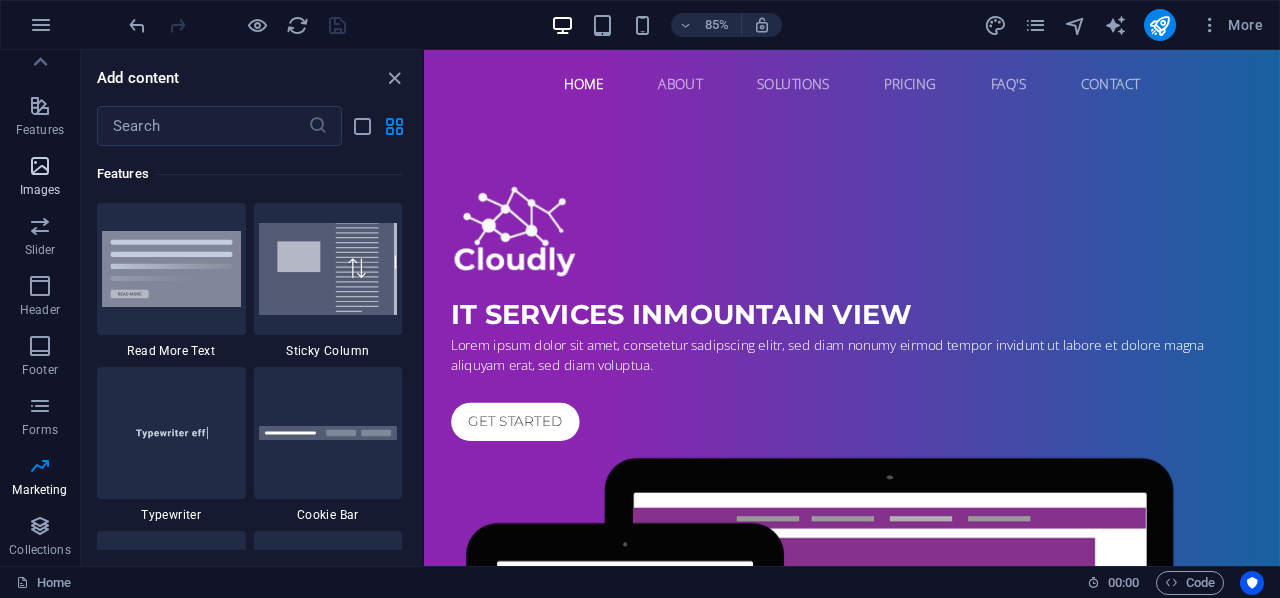click at bounding box center (40, 166) 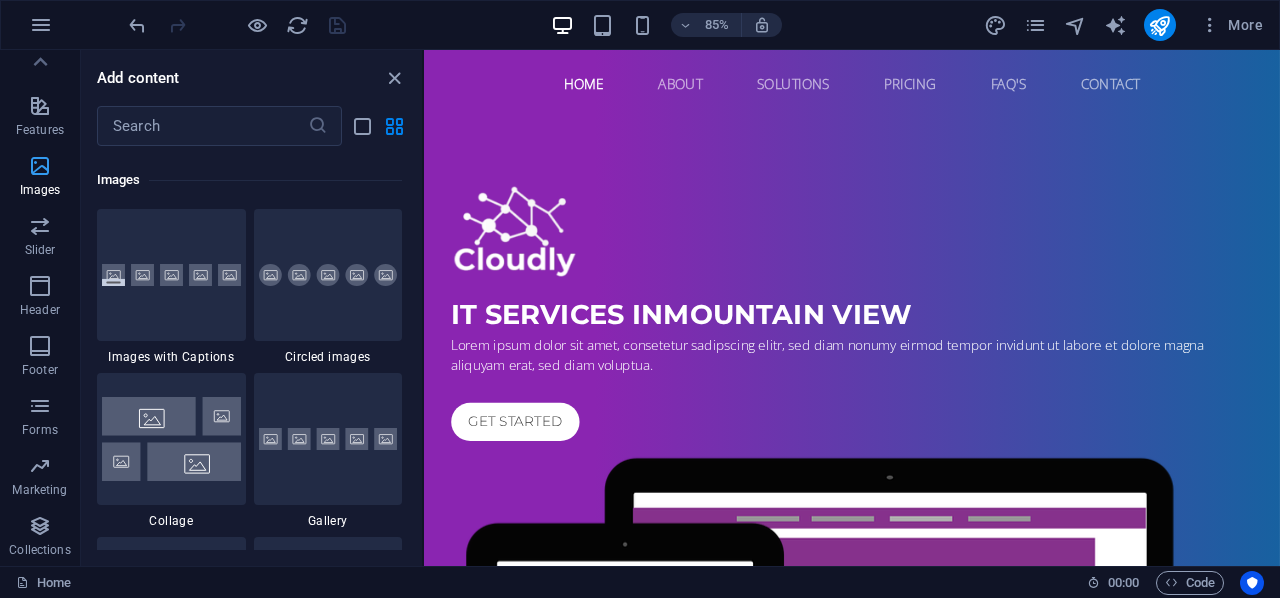 scroll, scrollTop: 10140, scrollLeft: 0, axis: vertical 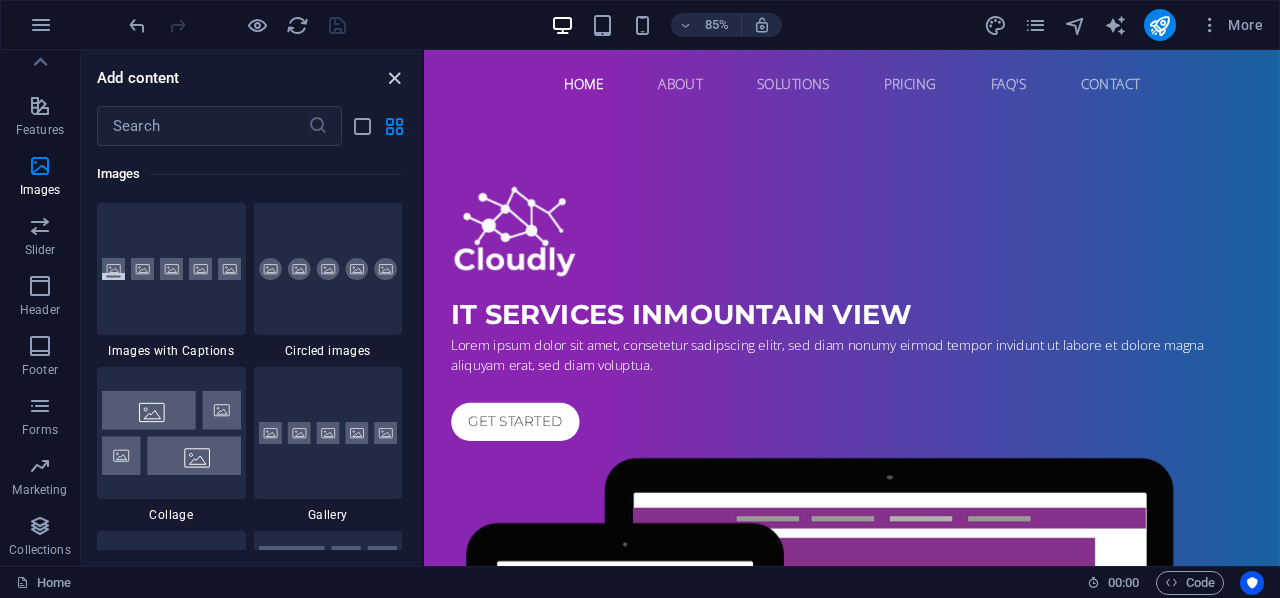 click at bounding box center [394, 78] 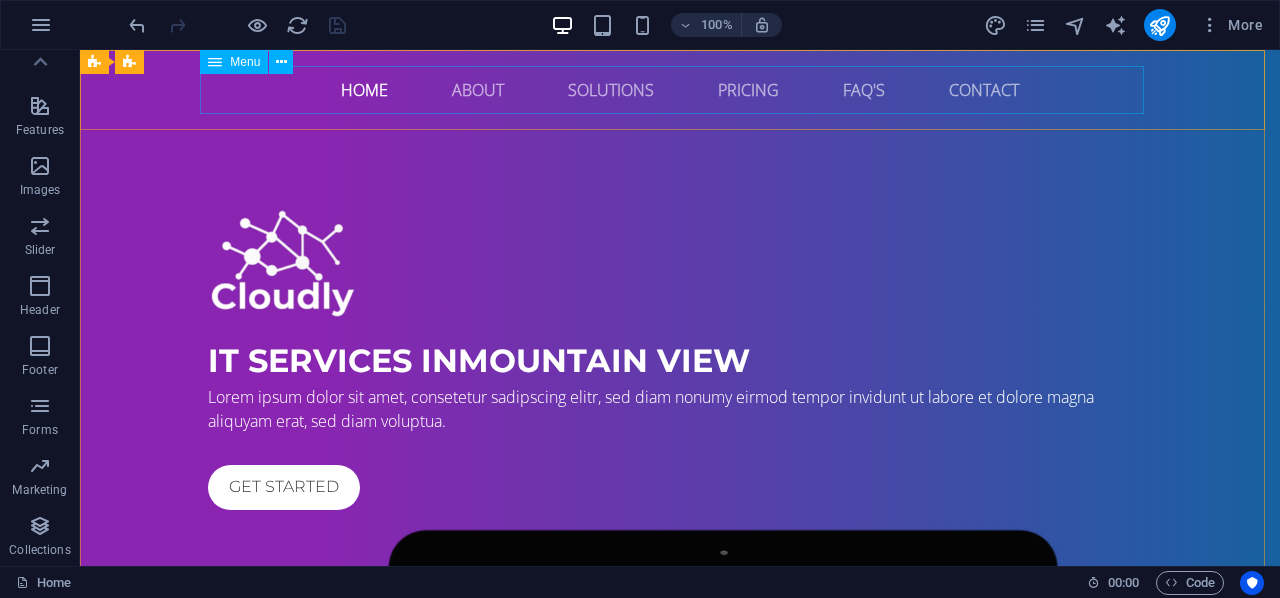 click on "Menu" at bounding box center [245, 62] 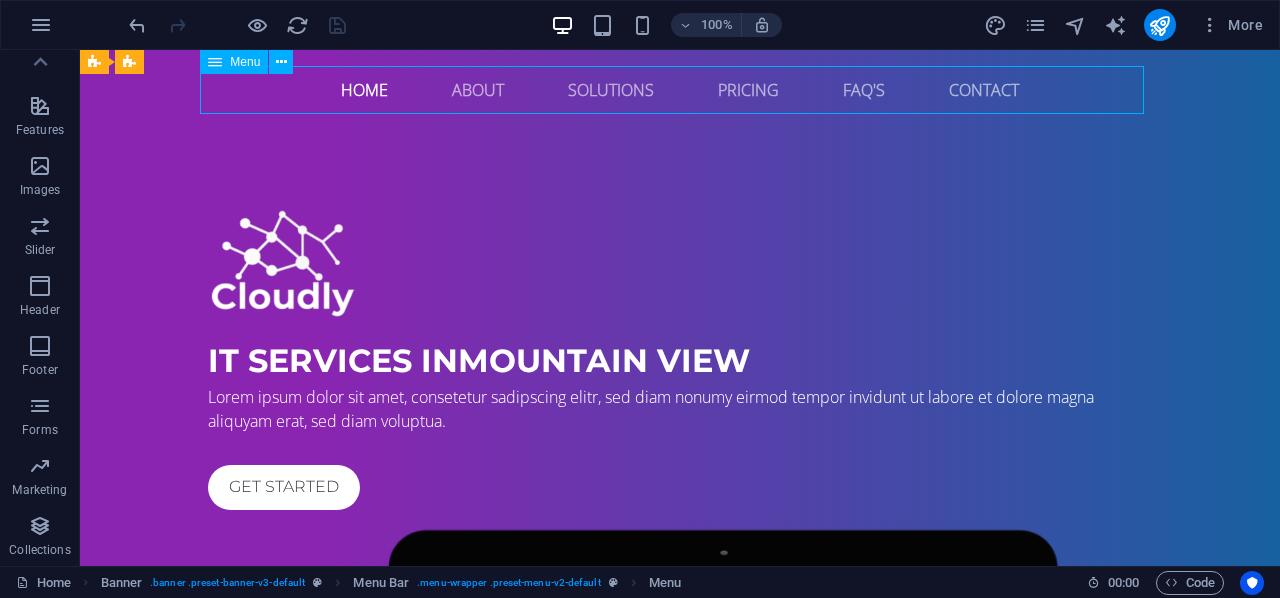 click on "Menu" at bounding box center (245, 62) 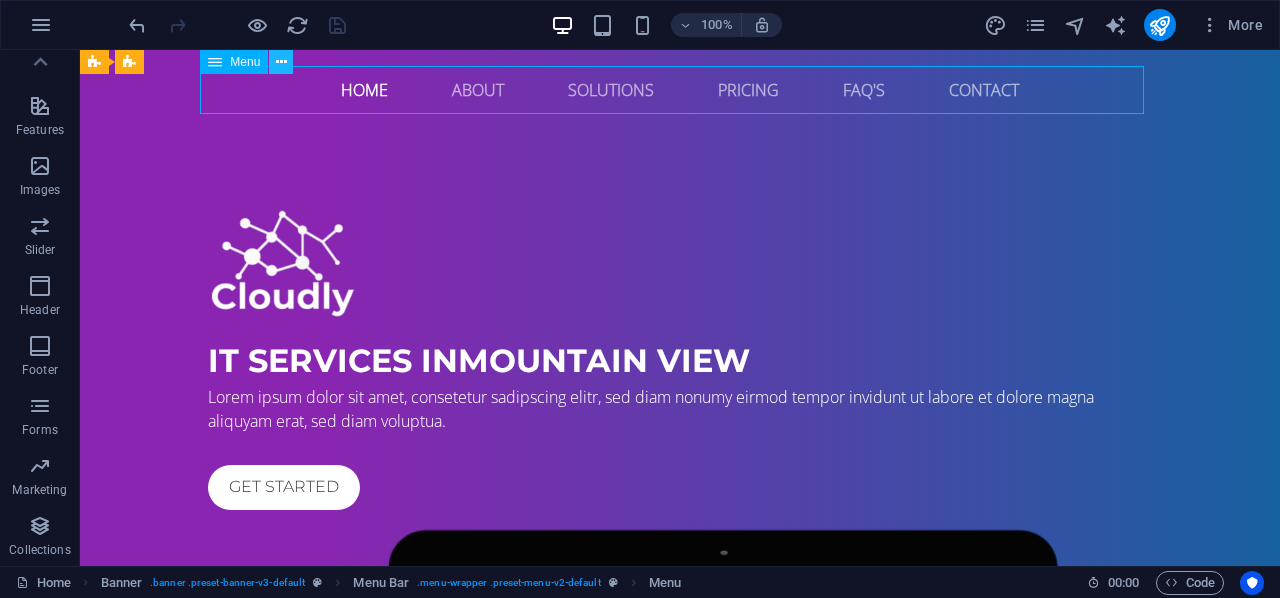 click at bounding box center (281, 62) 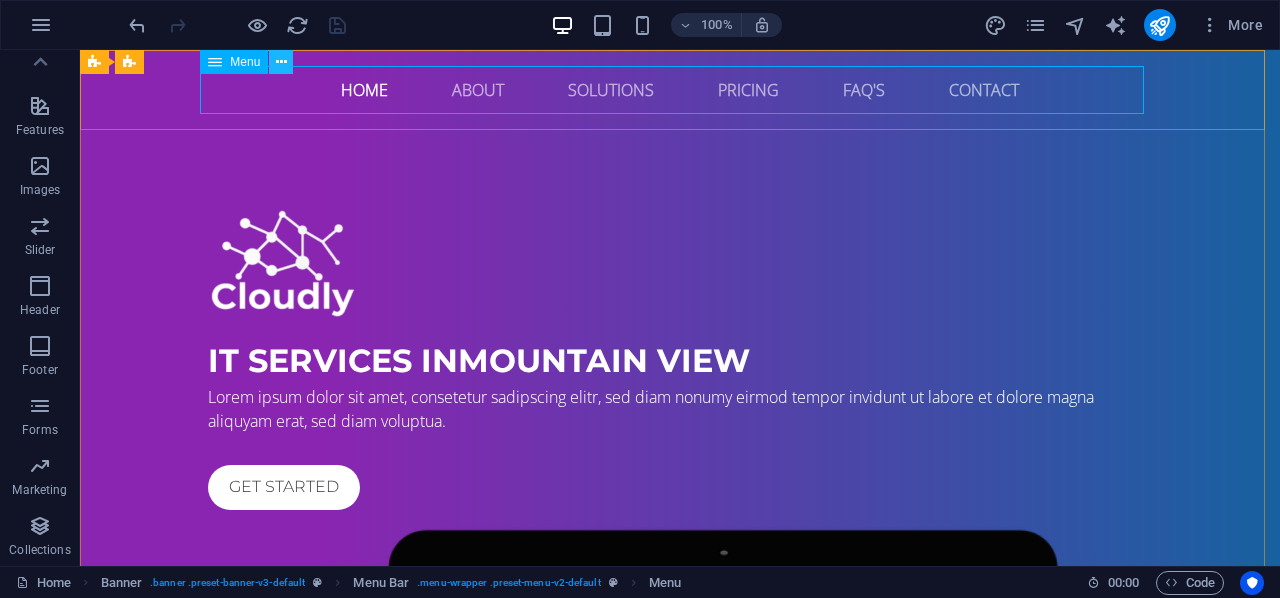 click at bounding box center (281, 62) 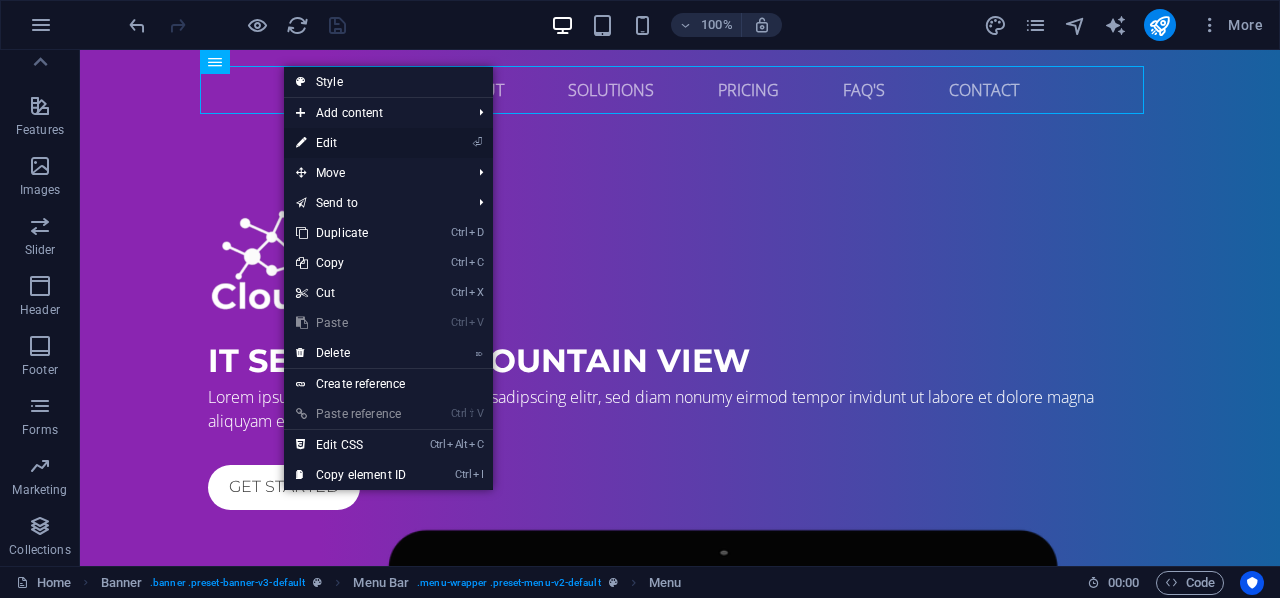 drag, startPoint x: 320, startPoint y: 136, endPoint x: 61, endPoint y: 32, distance: 279.10034 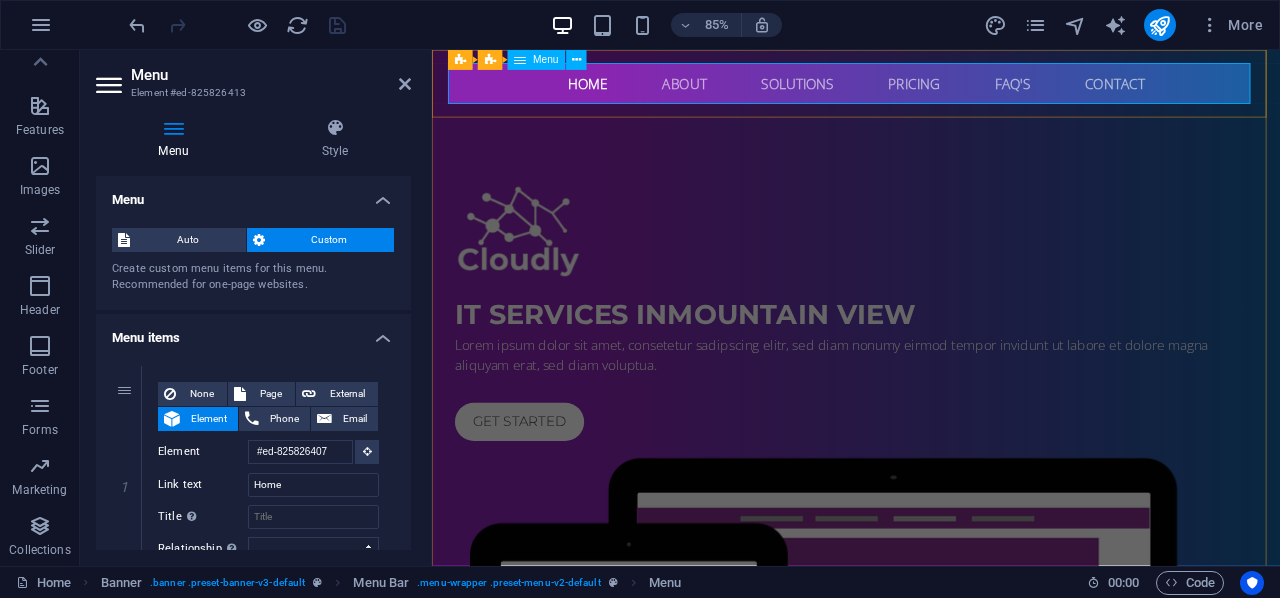 click on "Home About Solutions Pricing FAQ's Contact" at bounding box center (931, 90) 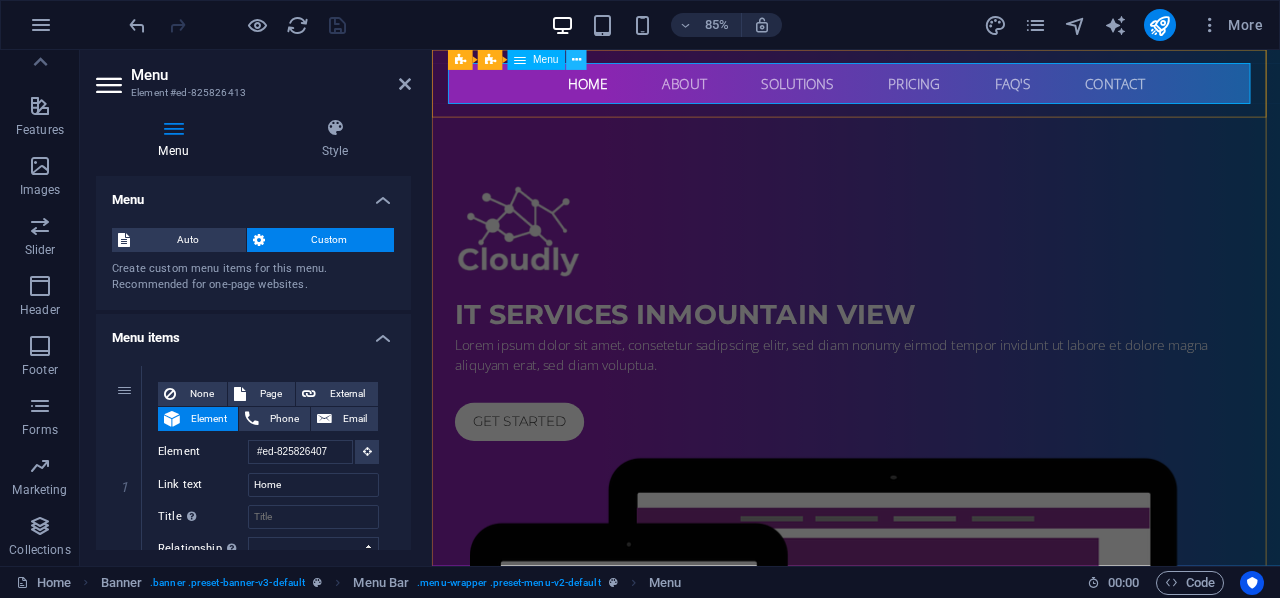 click at bounding box center (576, 60) 